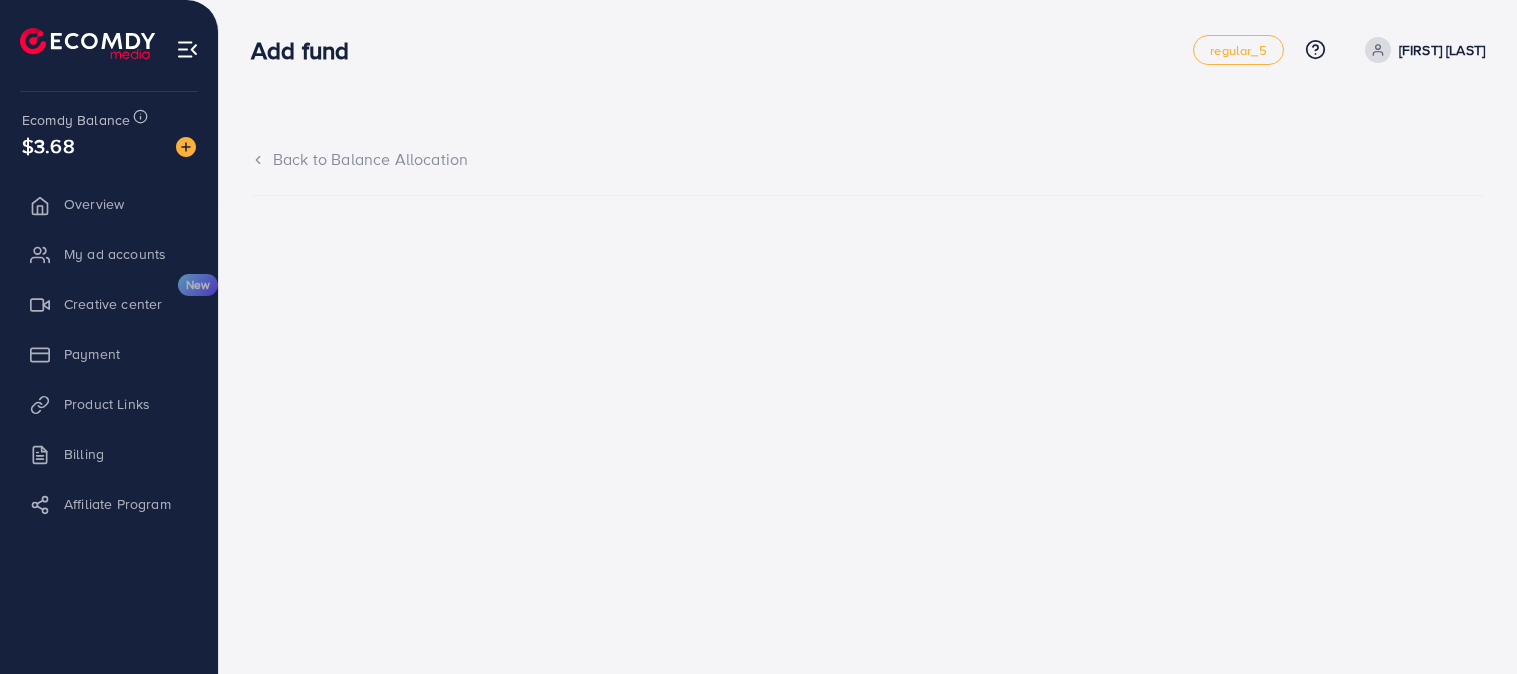 scroll, scrollTop: 0, scrollLeft: 0, axis: both 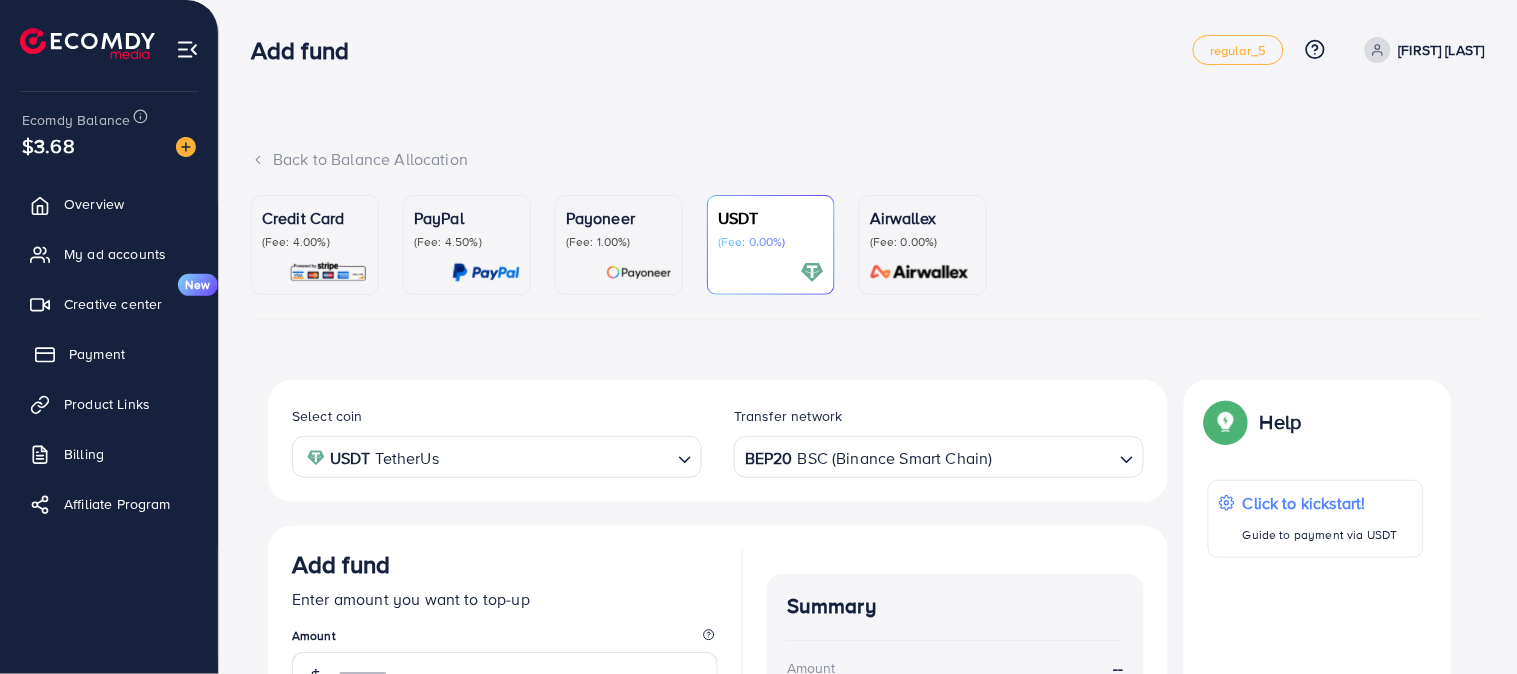 click on "Payment" at bounding box center [97, 354] 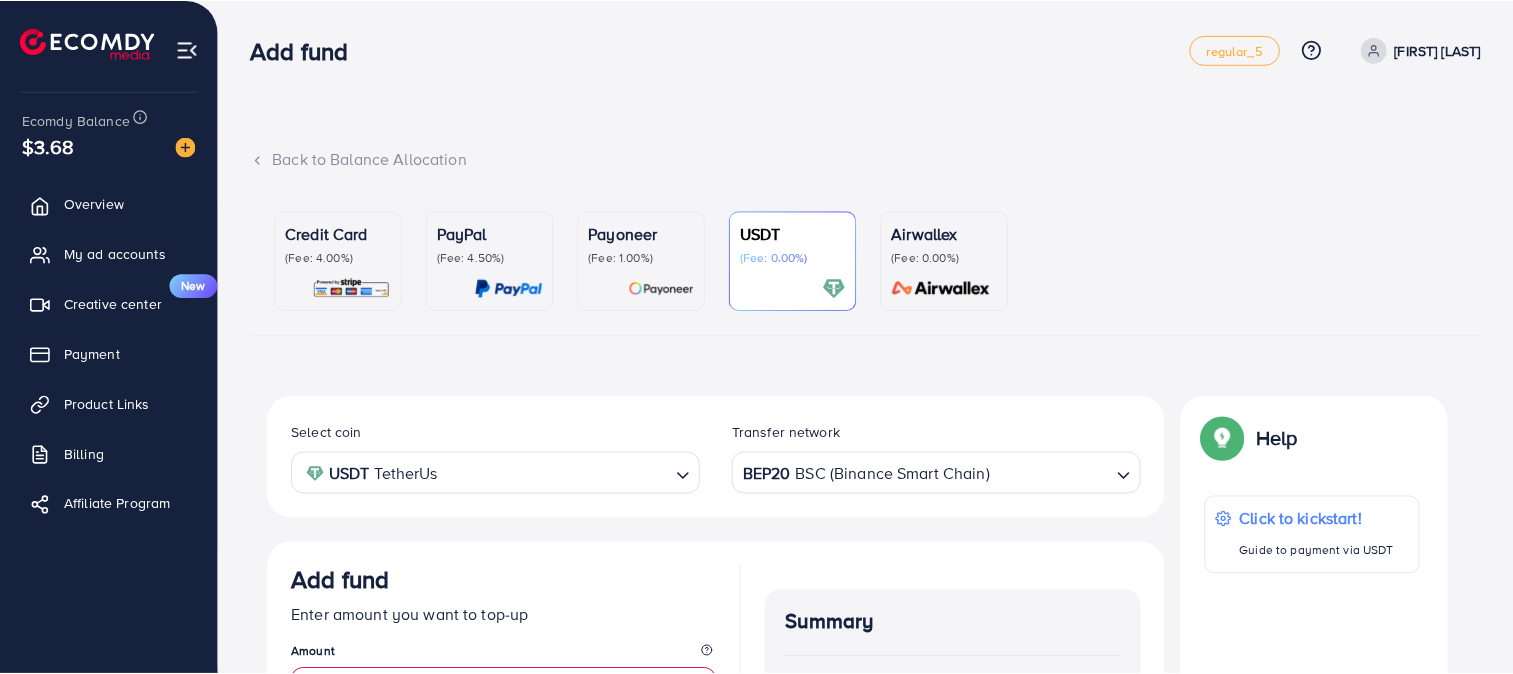 scroll, scrollTop: 24, scrollLeft: 0, axis: vertical 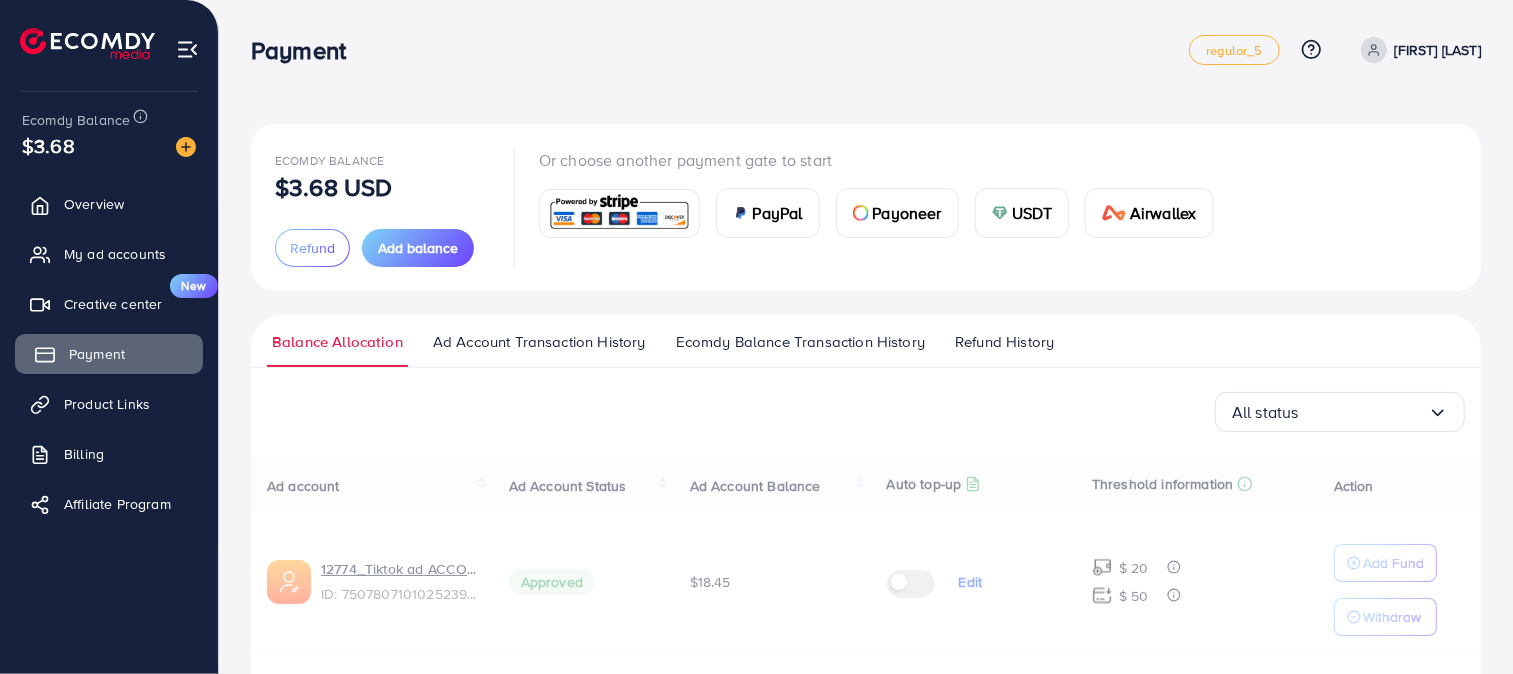 click on "Payment" at bounding box center (97, 354) 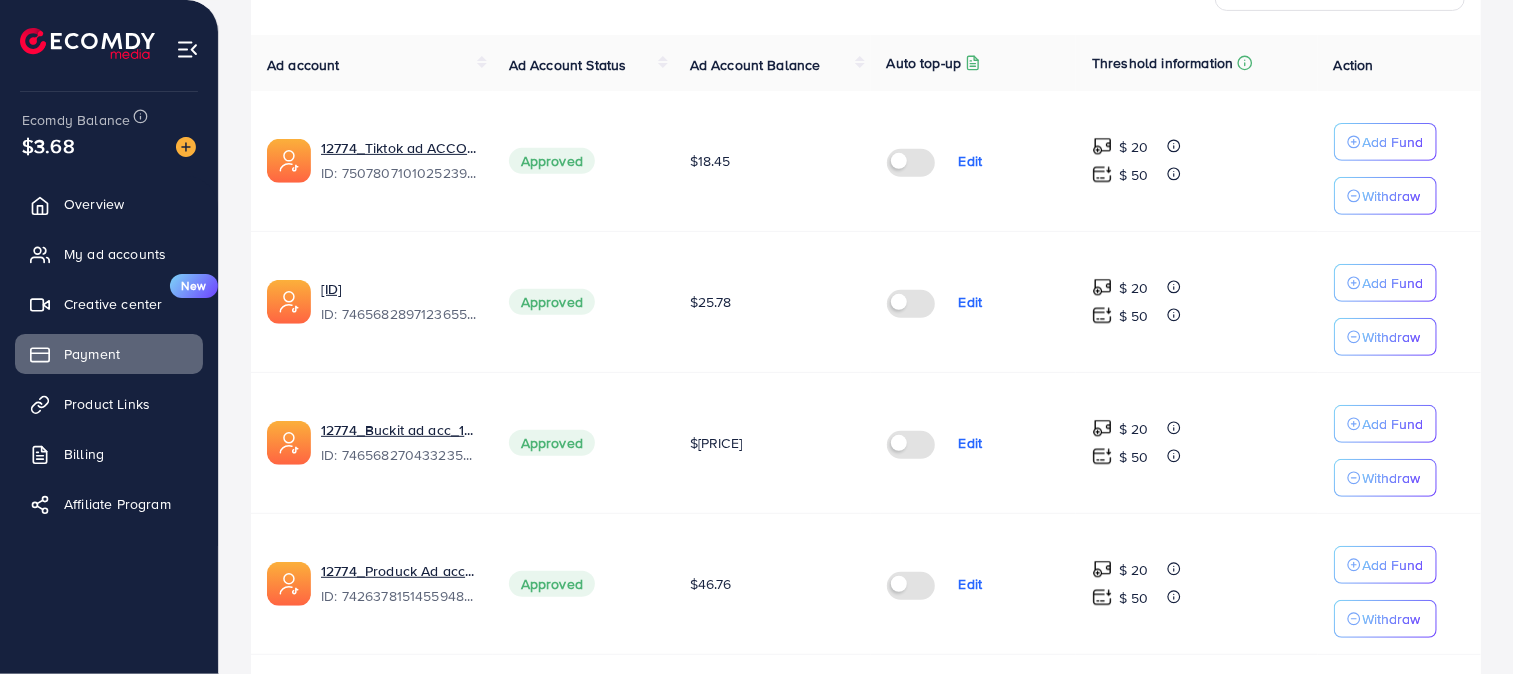 scroll, scrollTop: 440, scrollLeft: 0, axis: vertical 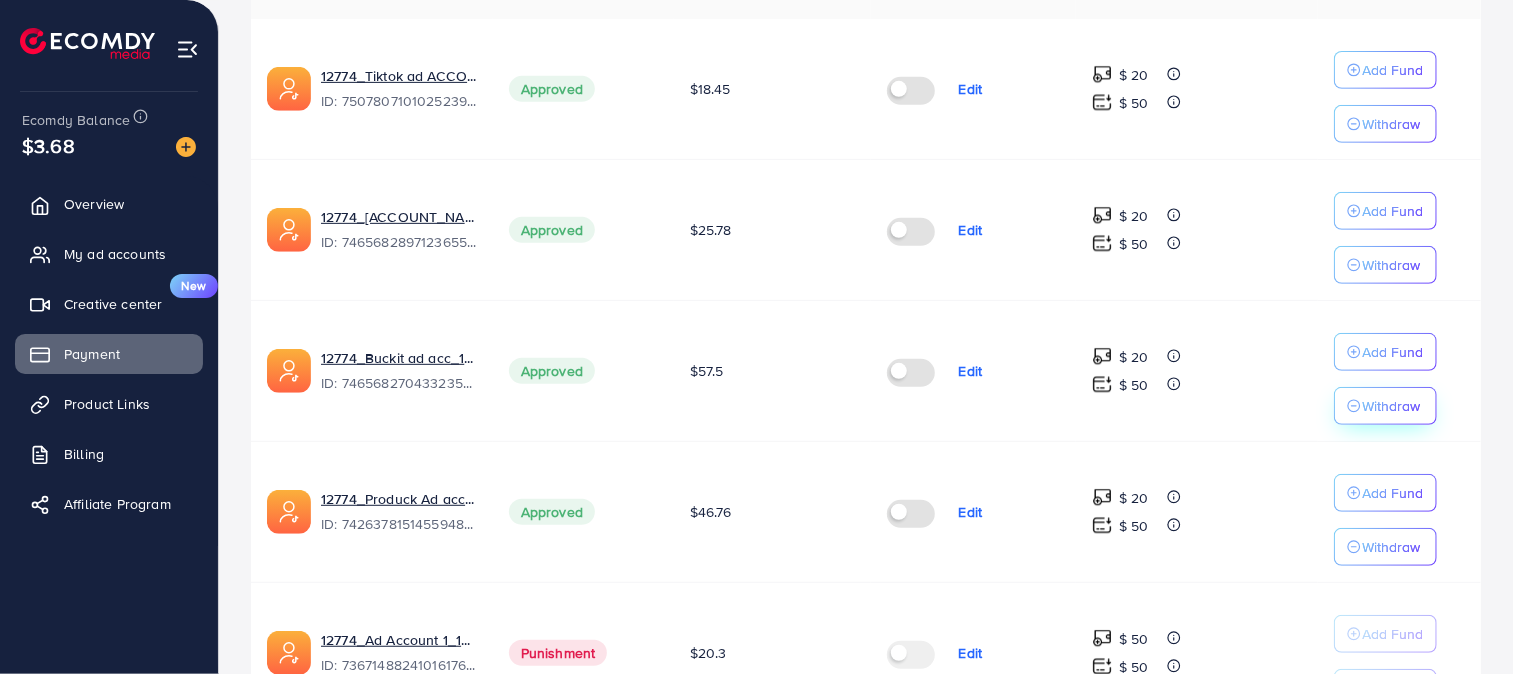 click on "Withdraw" at bounding box center [1392, 124] 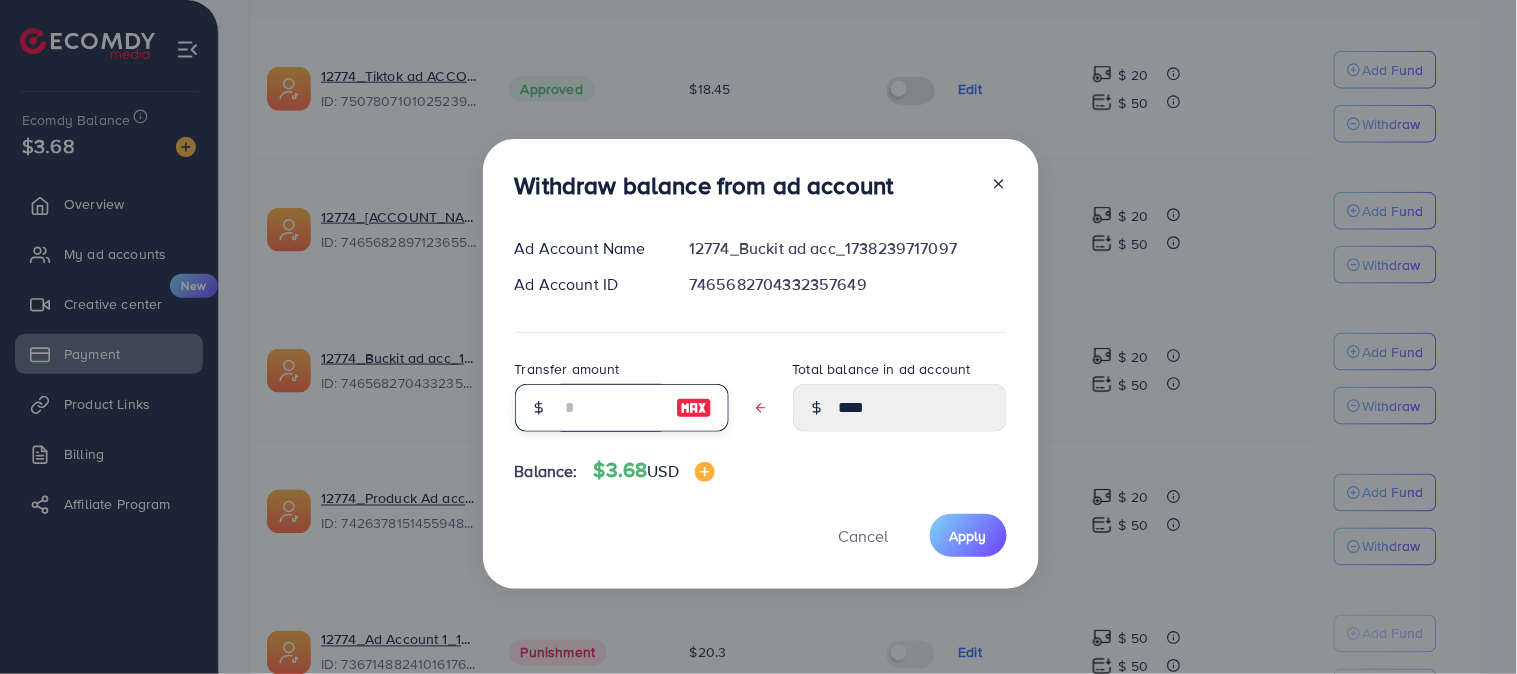 click at bounding box center (611, 408) 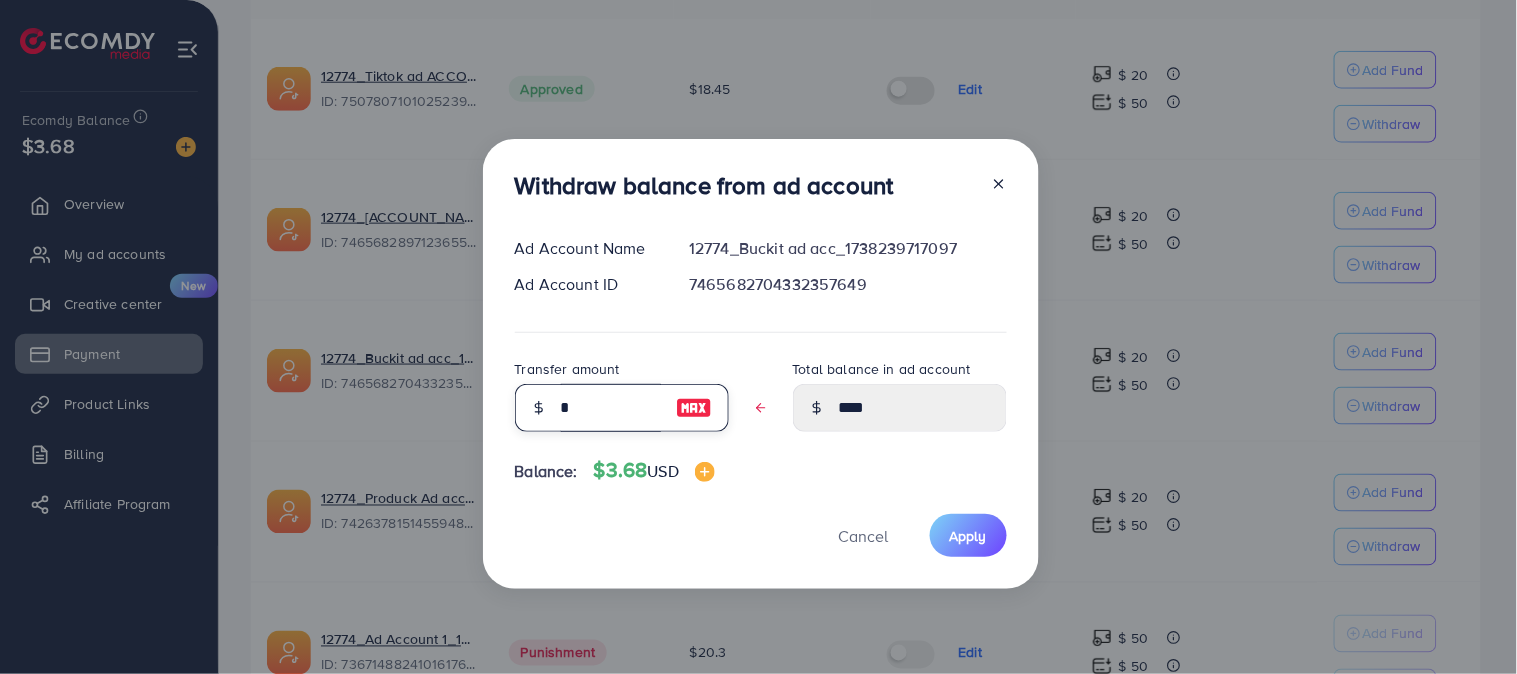 type on "*****" 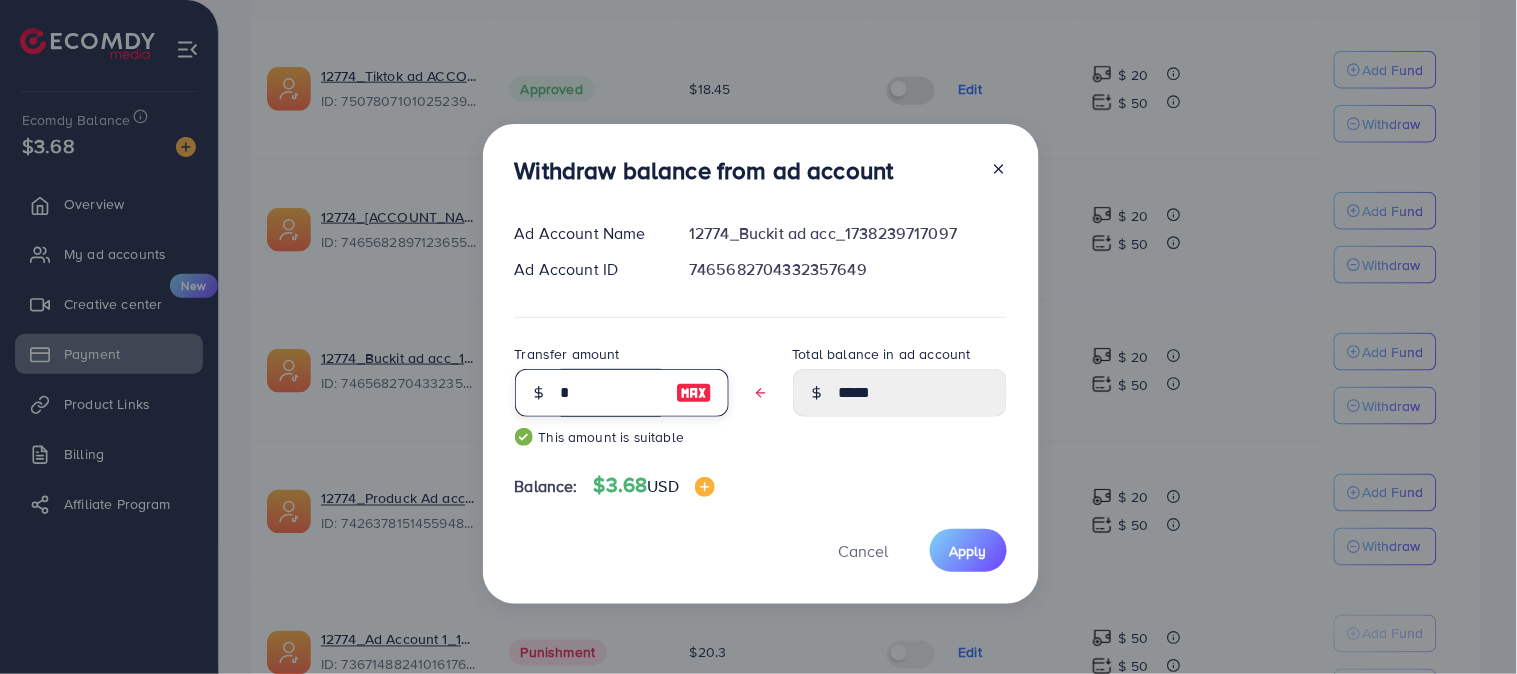 type on "**" 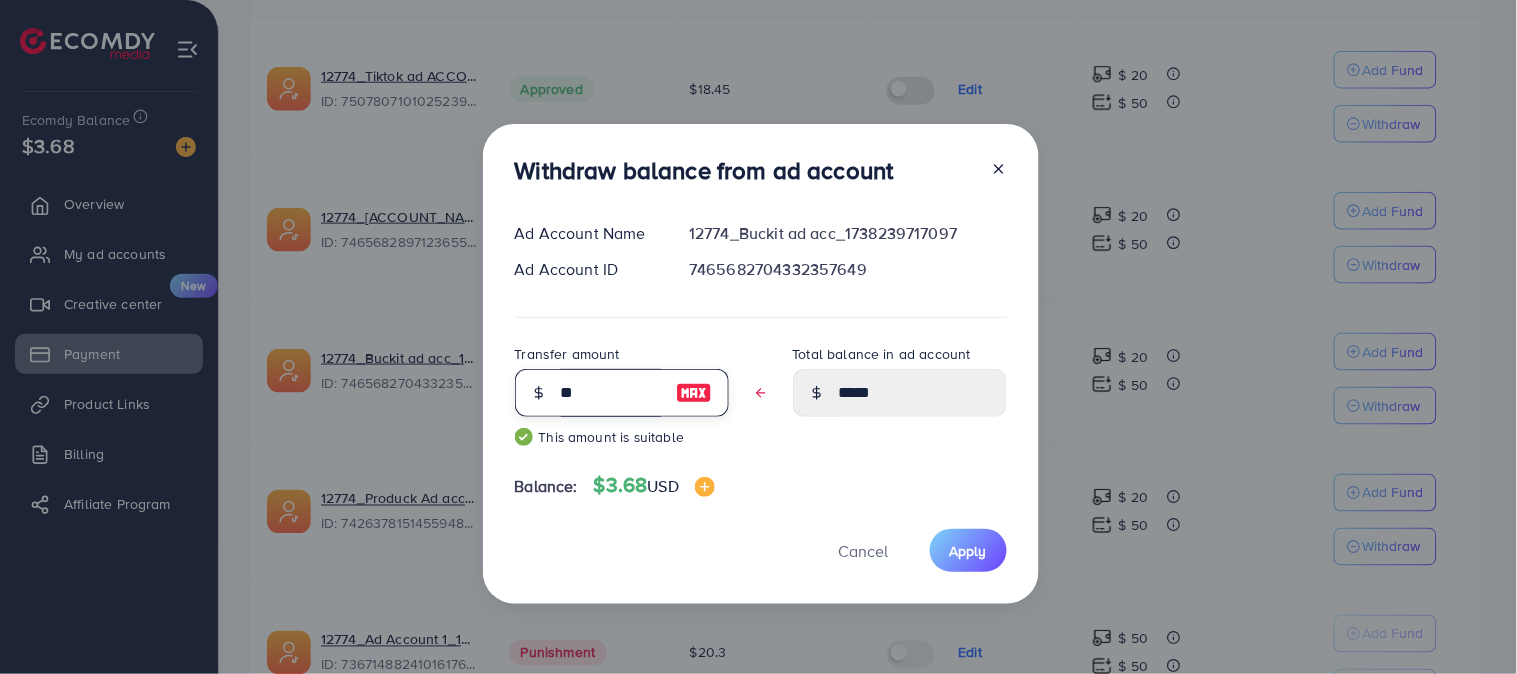 type on "*****" 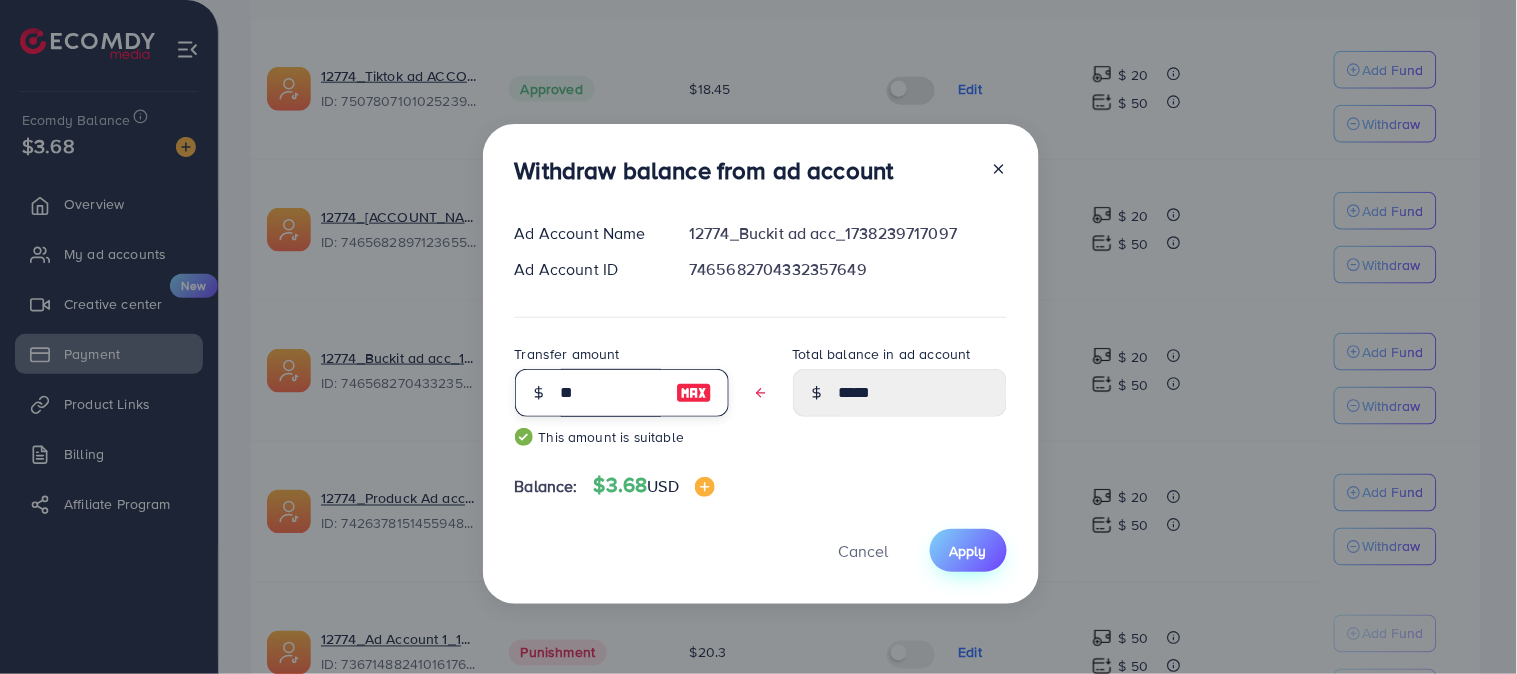 type on "**" 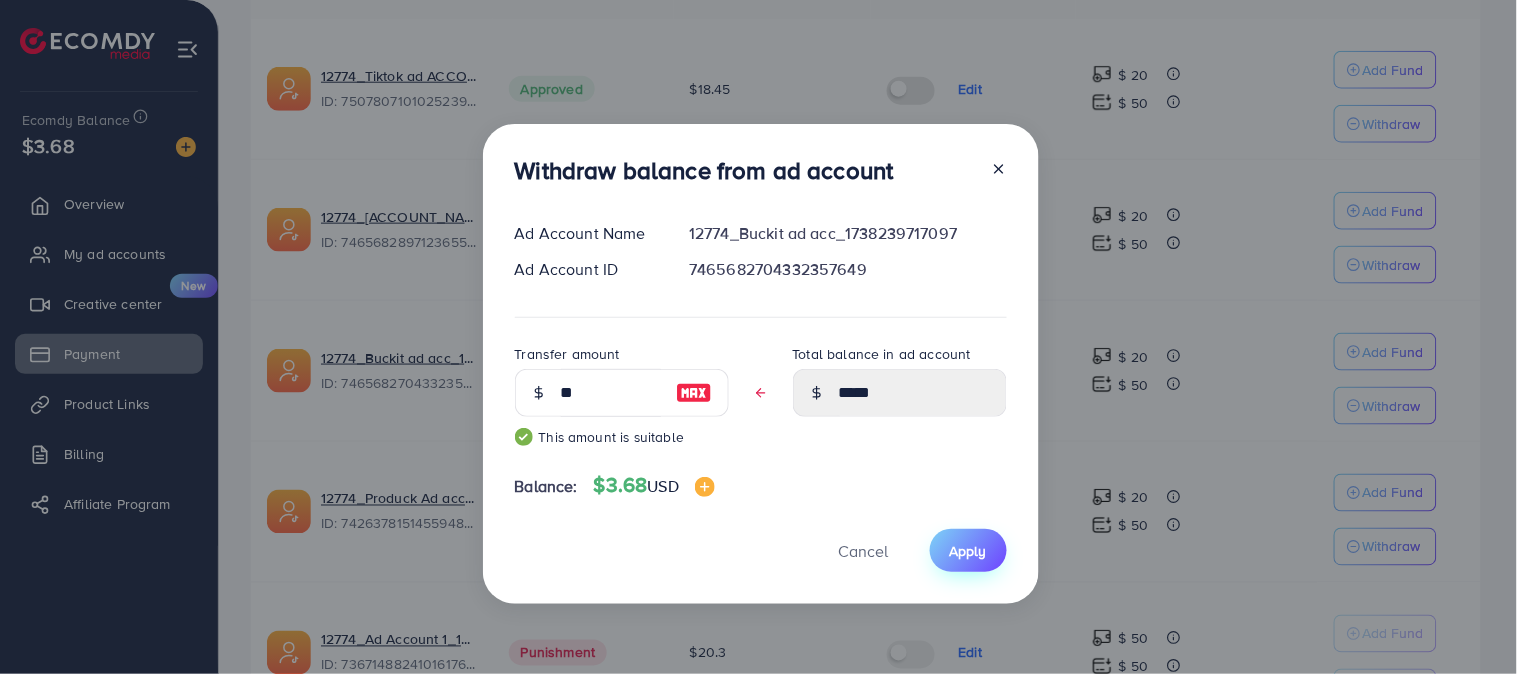 click on "Apply" at bounding box center (968, 551) 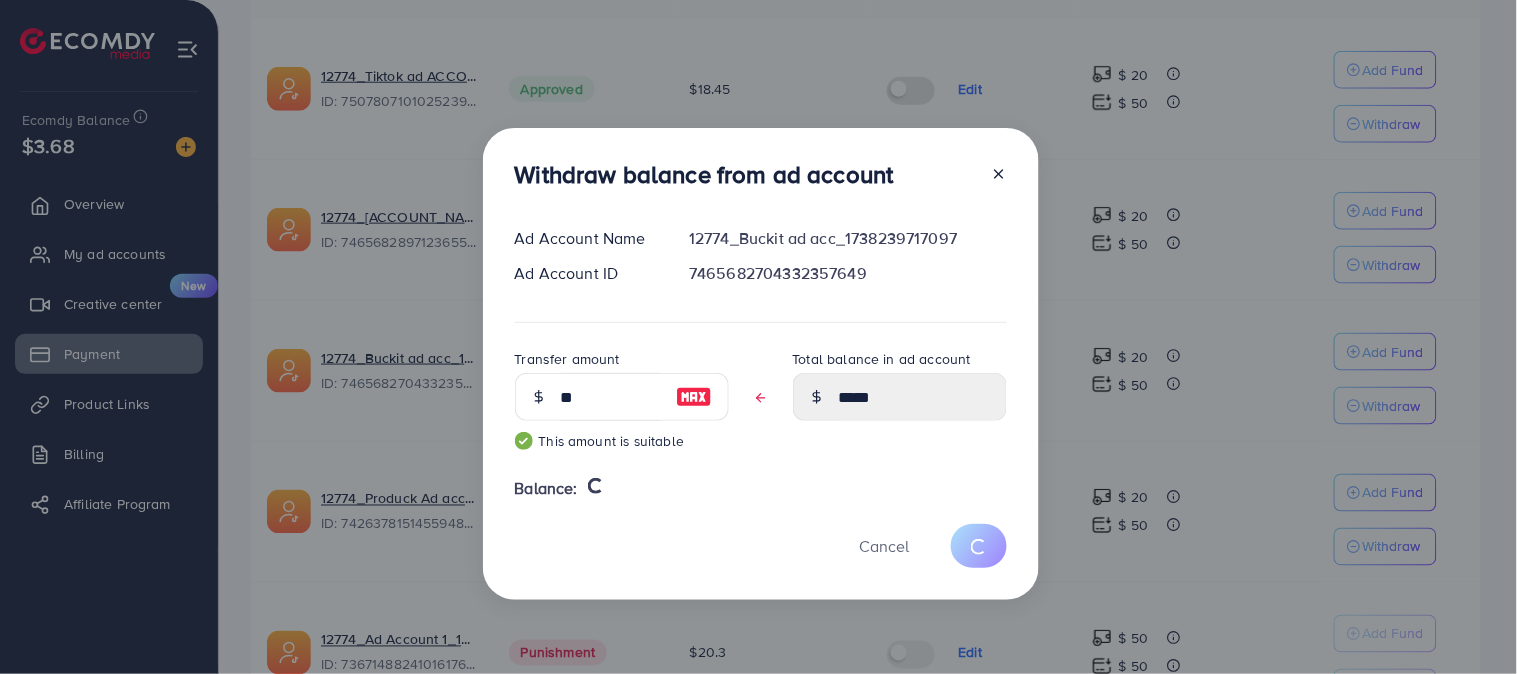 type 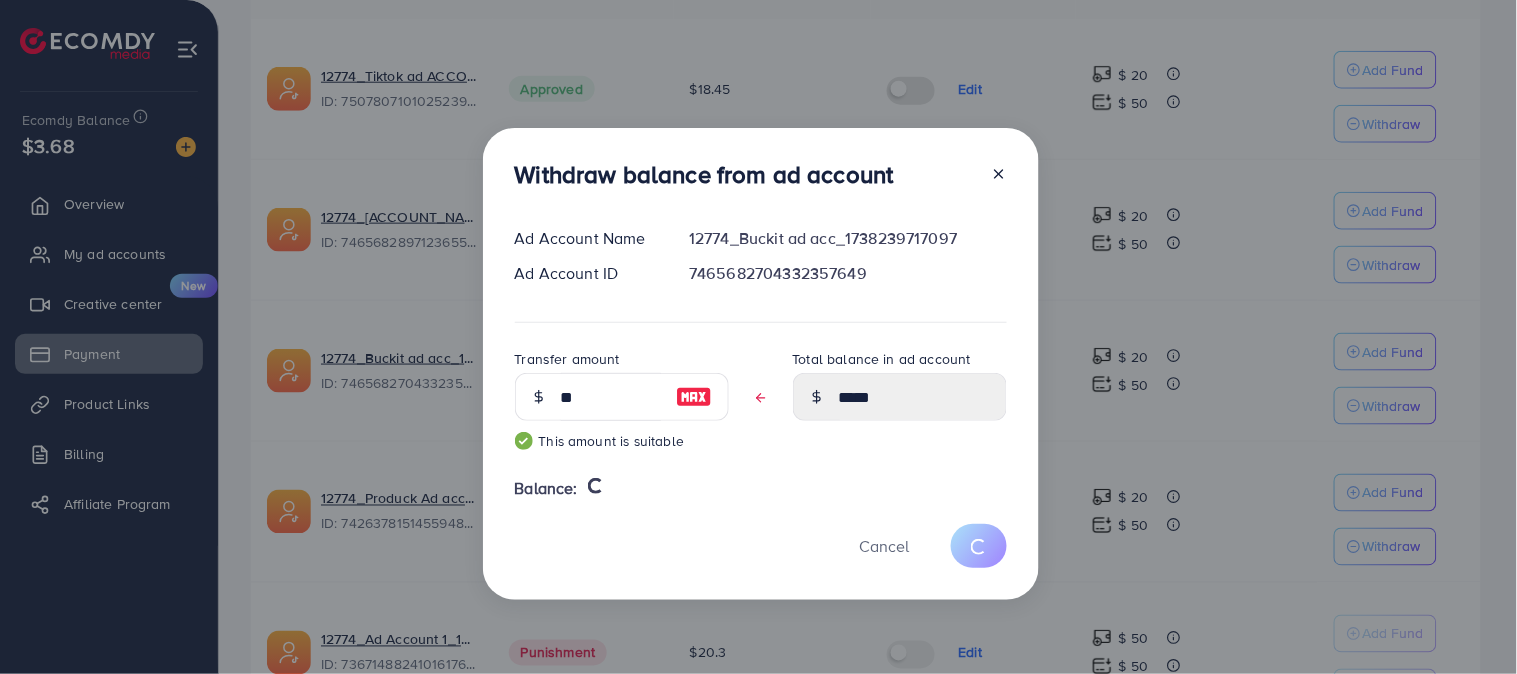 type on "****" 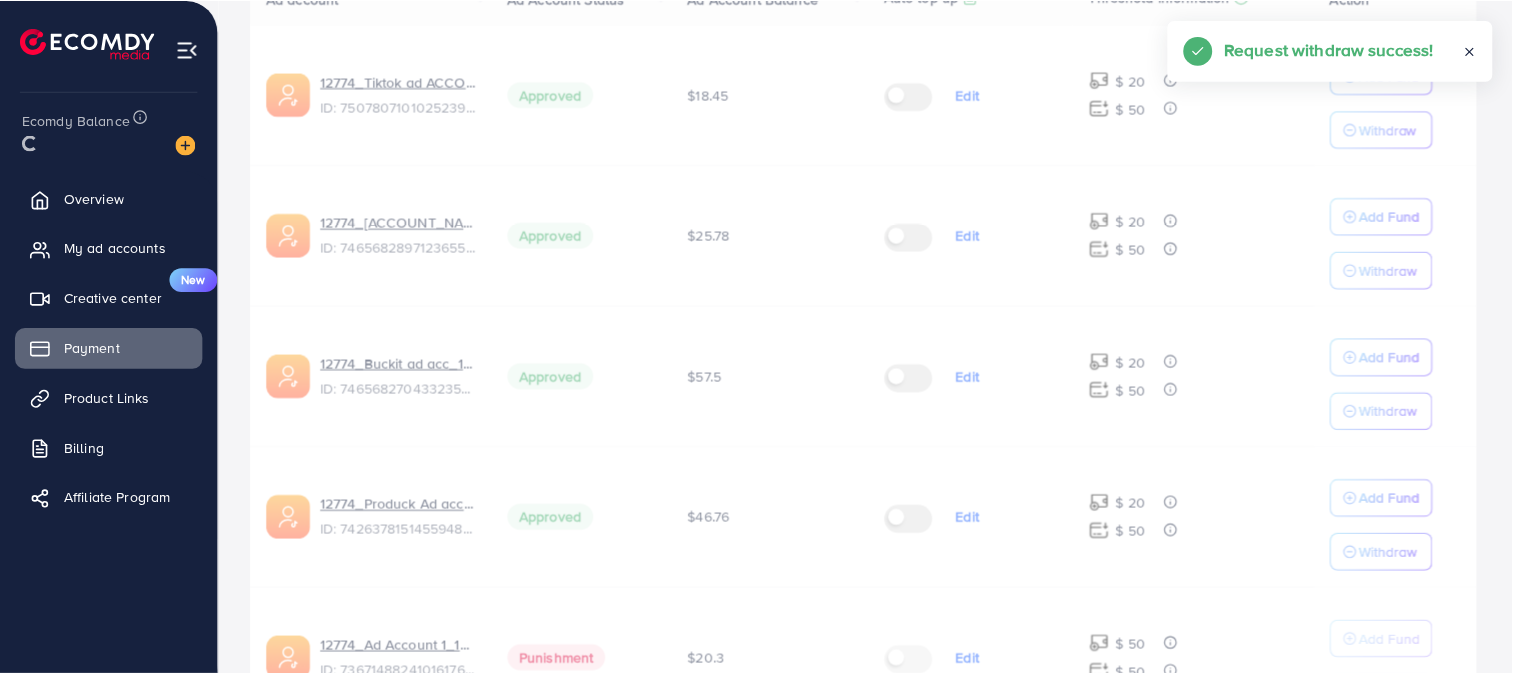 scroll, scrollTop: 498, scrollLeft: 0, axis: vertical 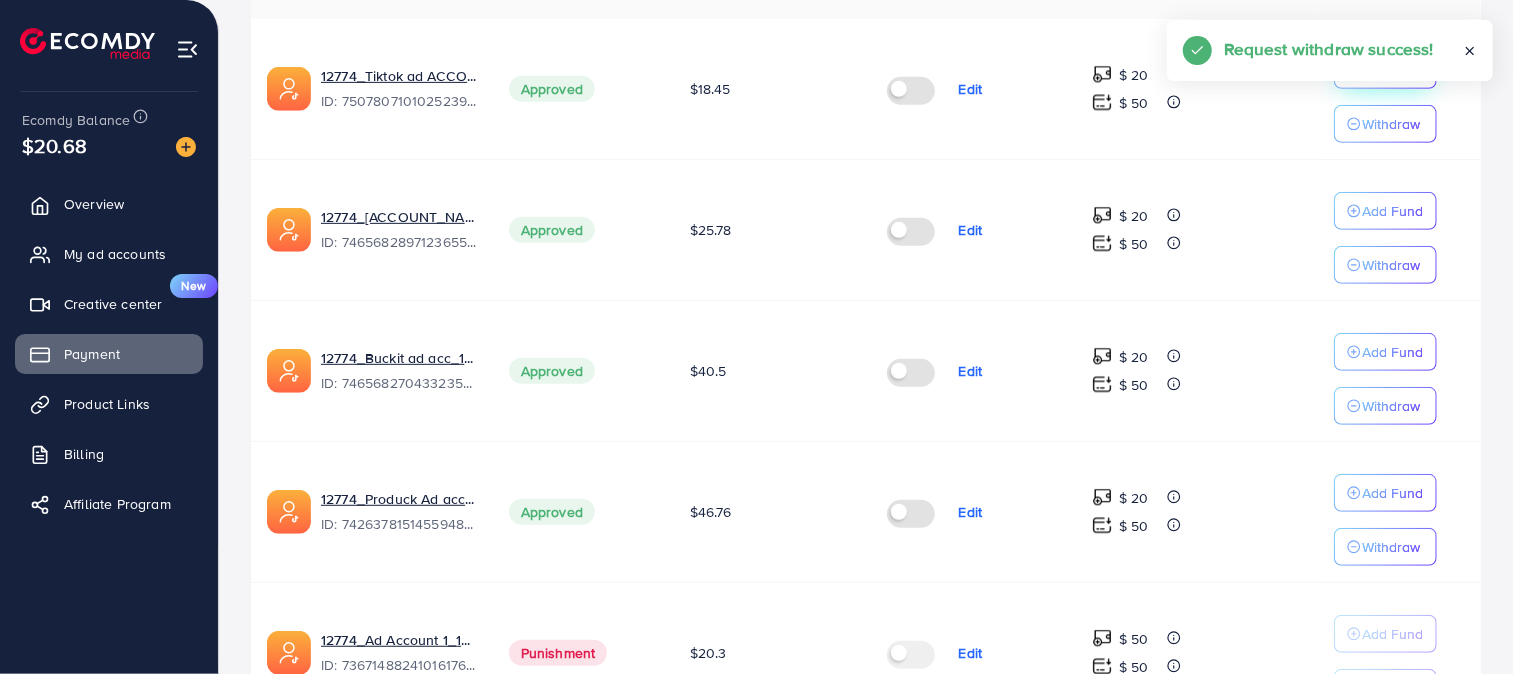 click on "Add Fund" at bounding box center [1385, 70] 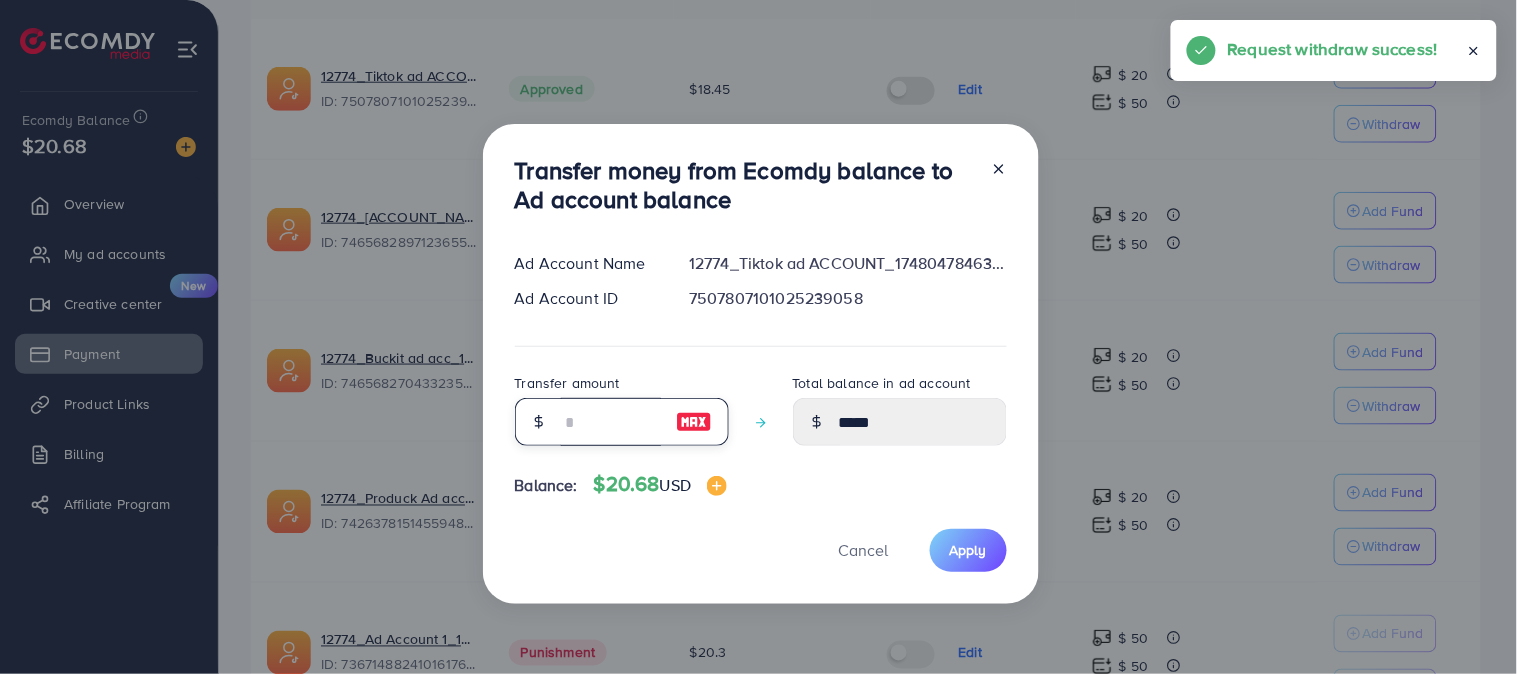 click at bounding box center [611, 422] 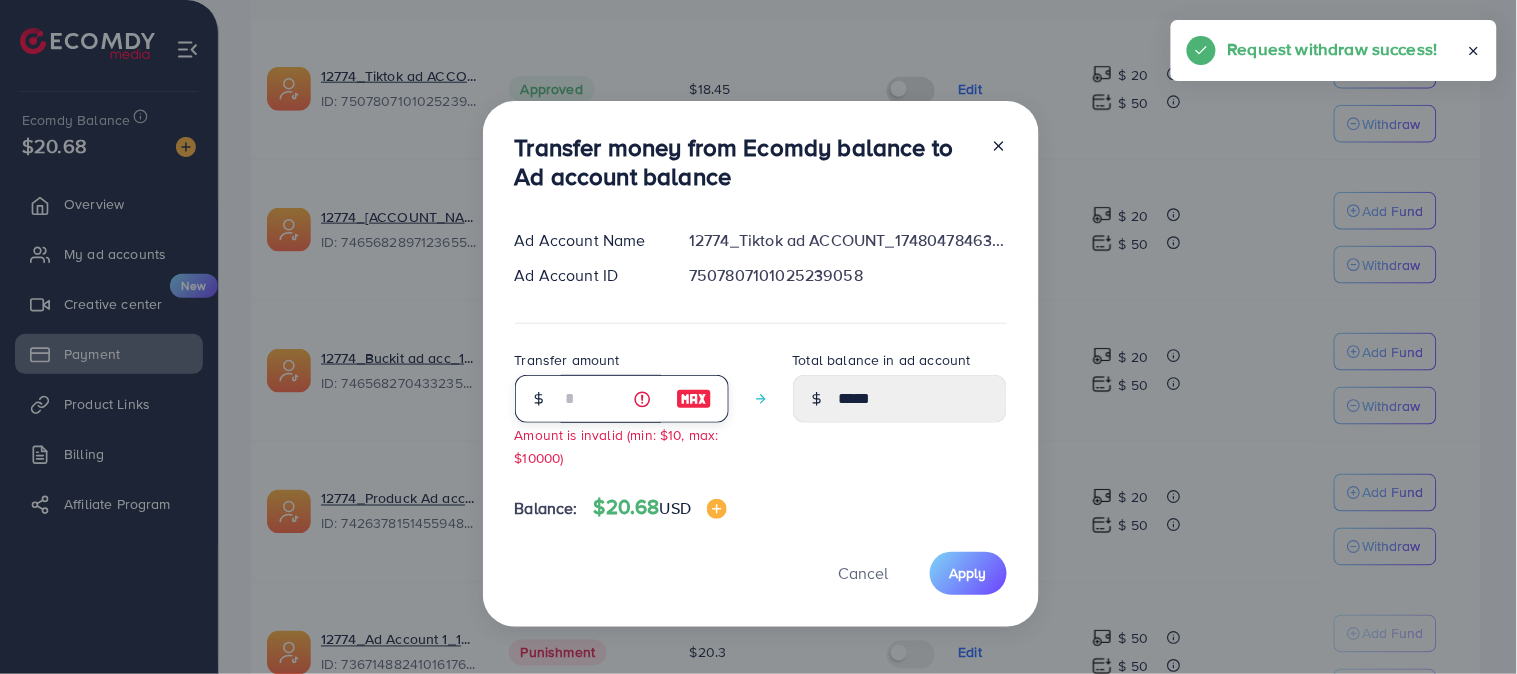 type on "*****" 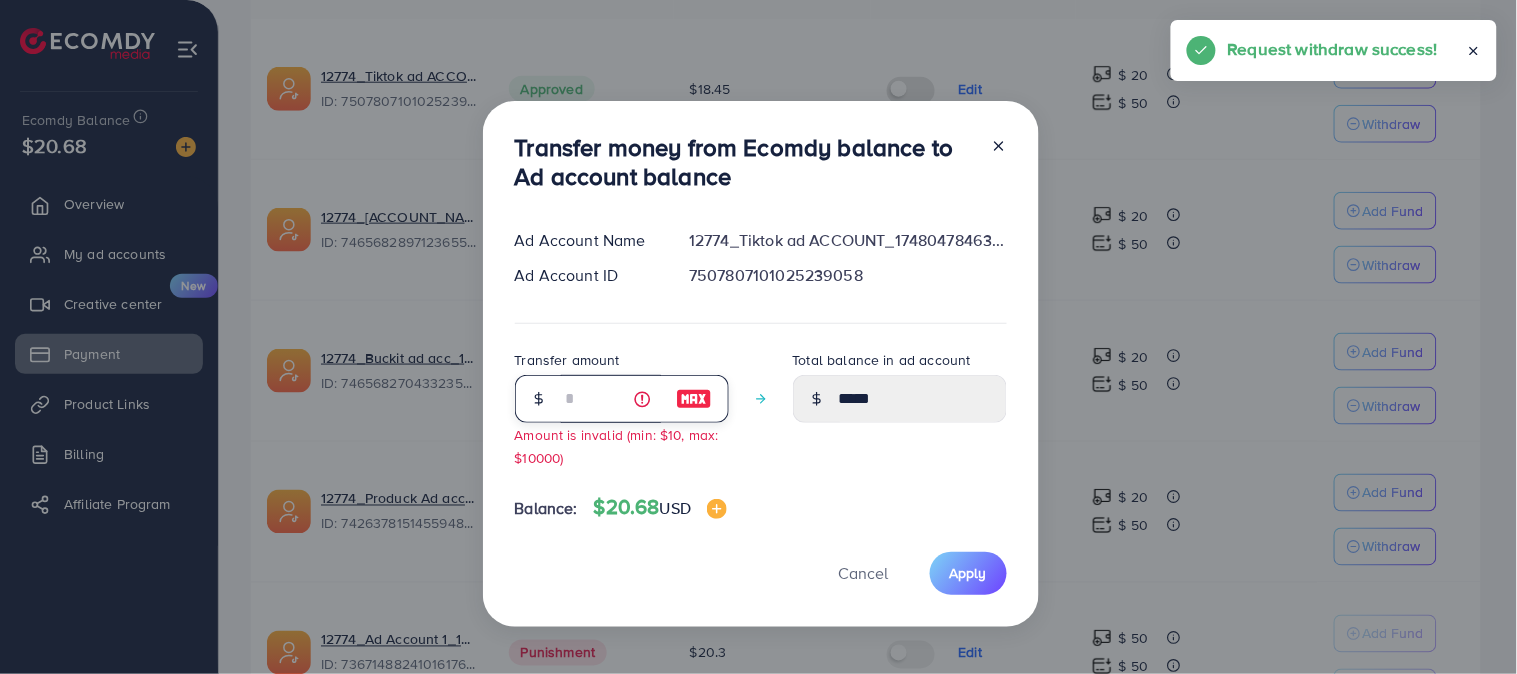type on "**" 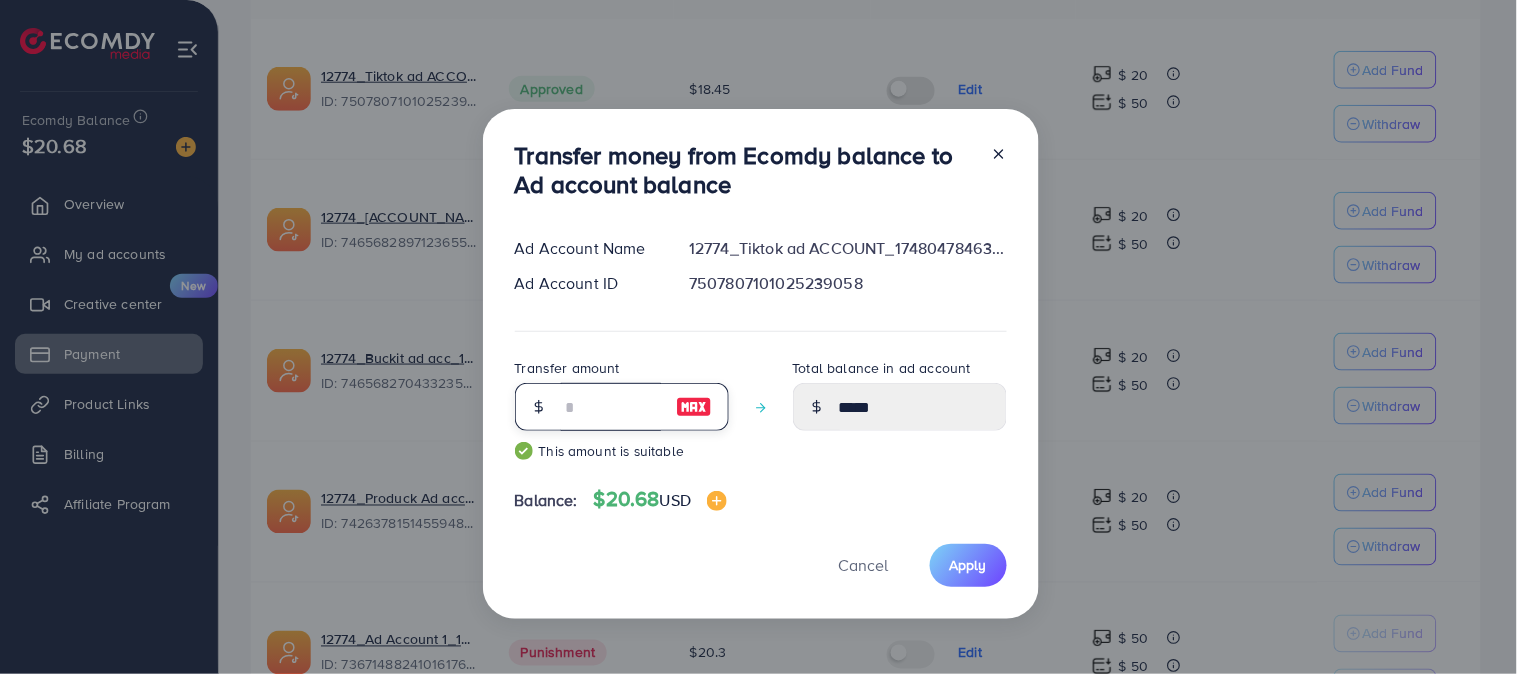 type on "**" 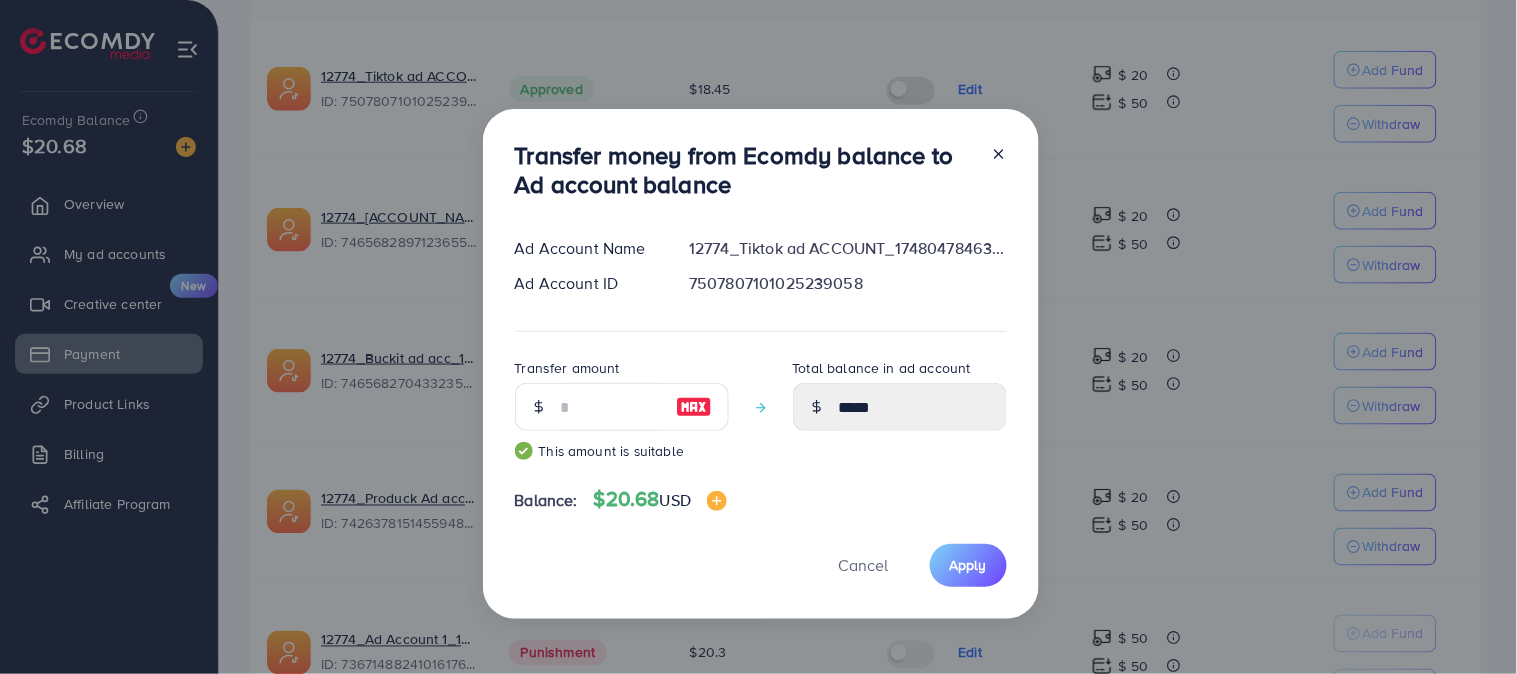 click on "Transfer money from Ecomdy balance to Ad account balance   Ad Account Name   12774_[ACCOUNT_NAME]   Ad Account ID   [ACCOUNT_ID]   Transfer amount  **  This amount is suitable   Total balance in ad account  ***** Balance:  $20.68  USD   Cancel   Apply" at bounding box center (761, 364) 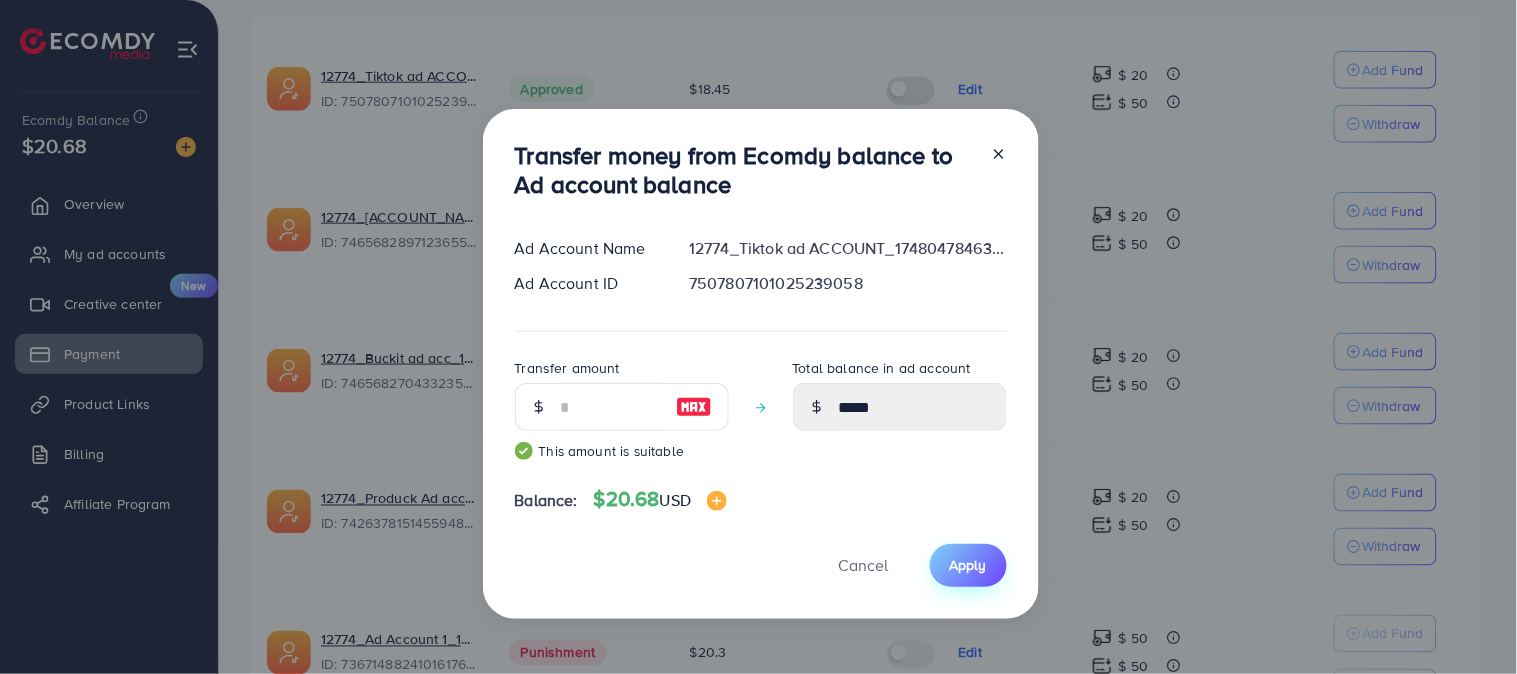 click on "Apply" at bounding box center [968, 565] 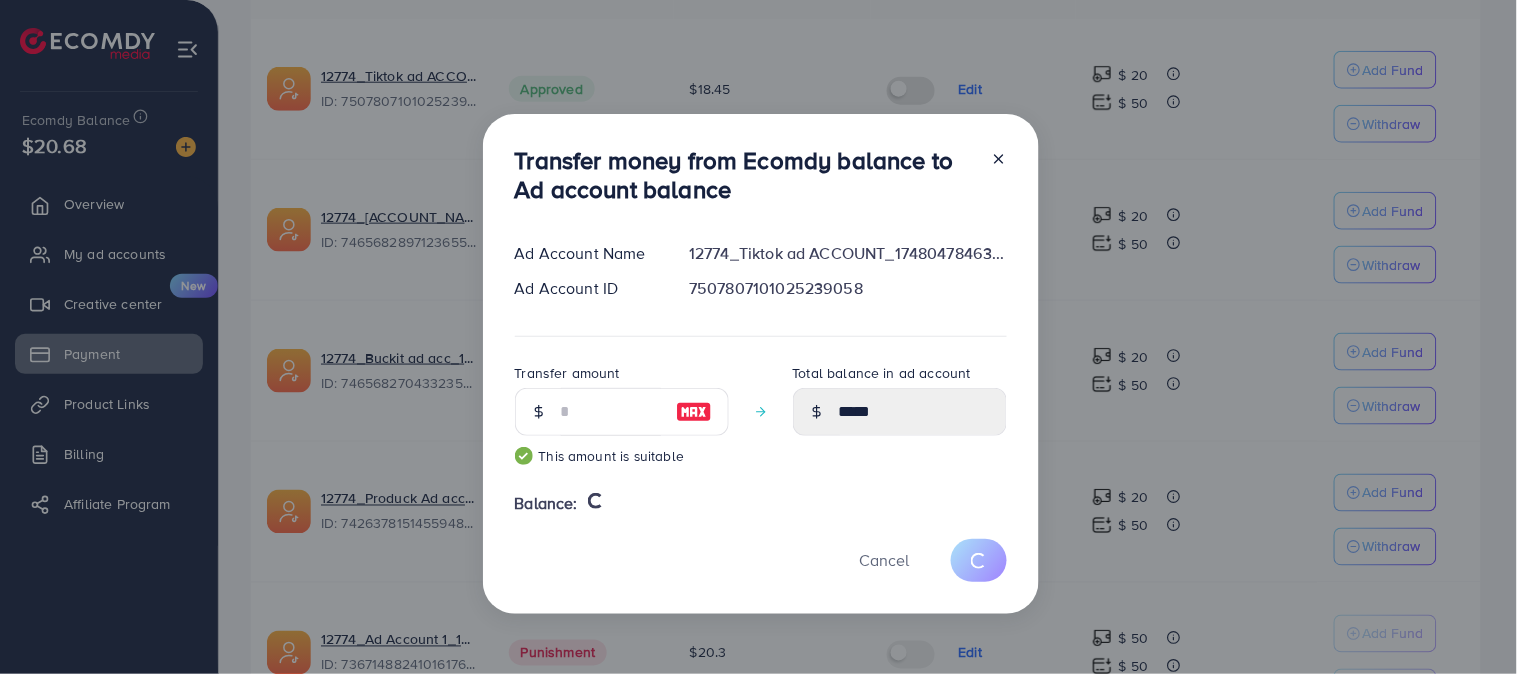 type 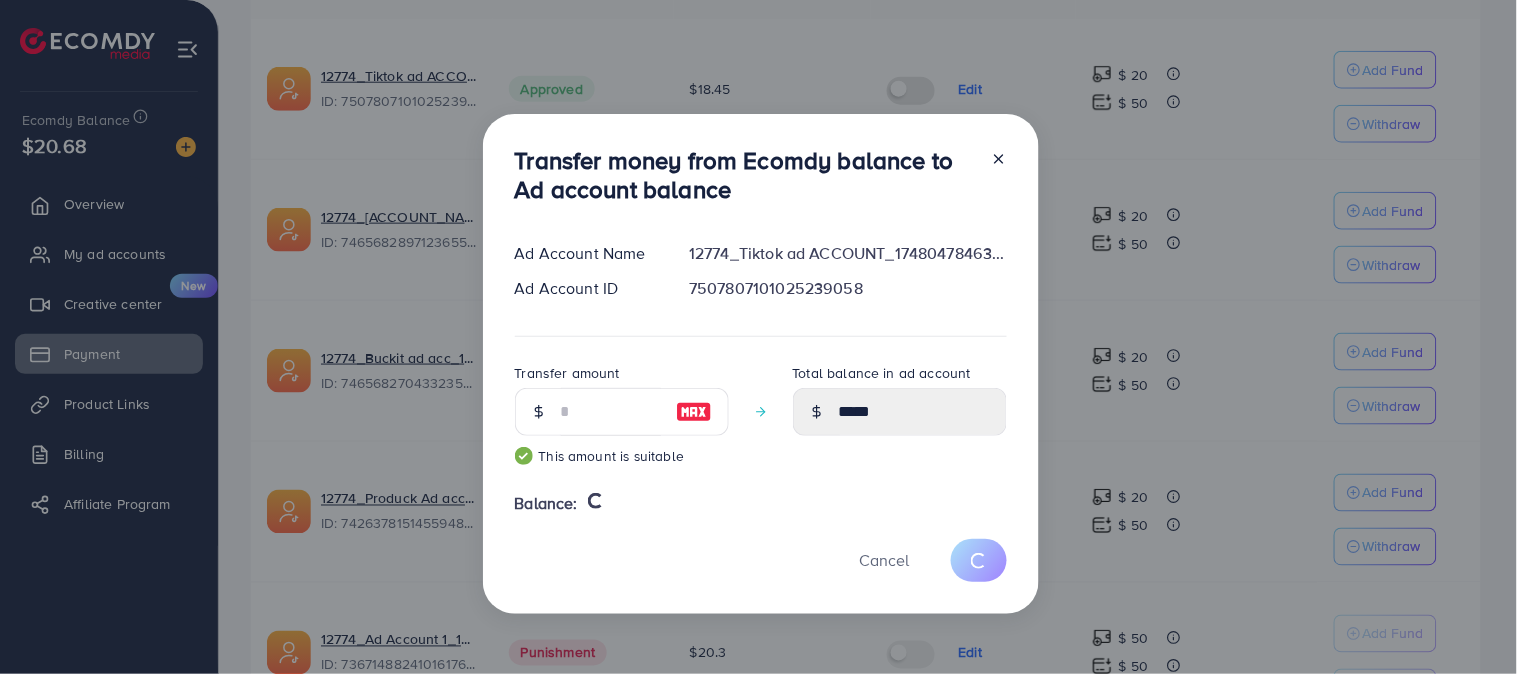 type on "*****" 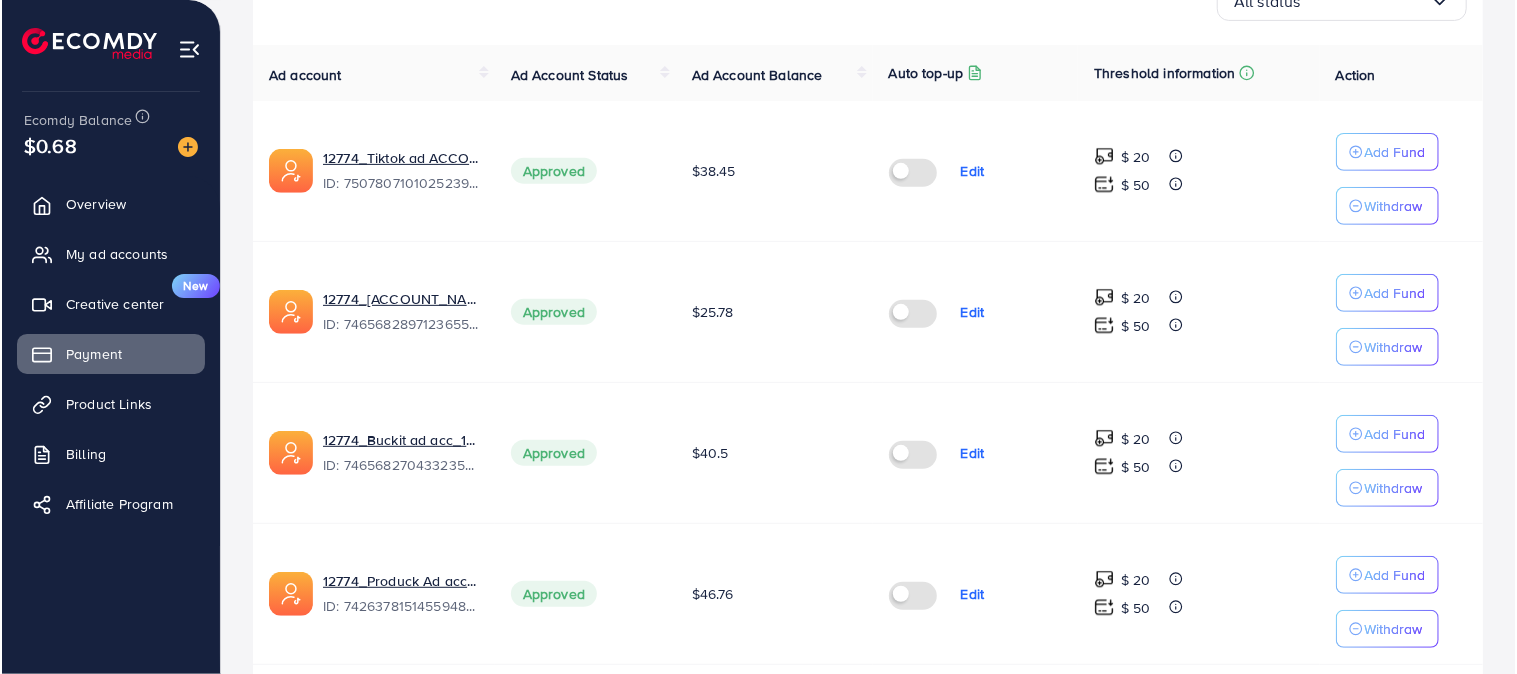 scroll, scrollTop: 410, scrollLeft: 0, axis: vertical 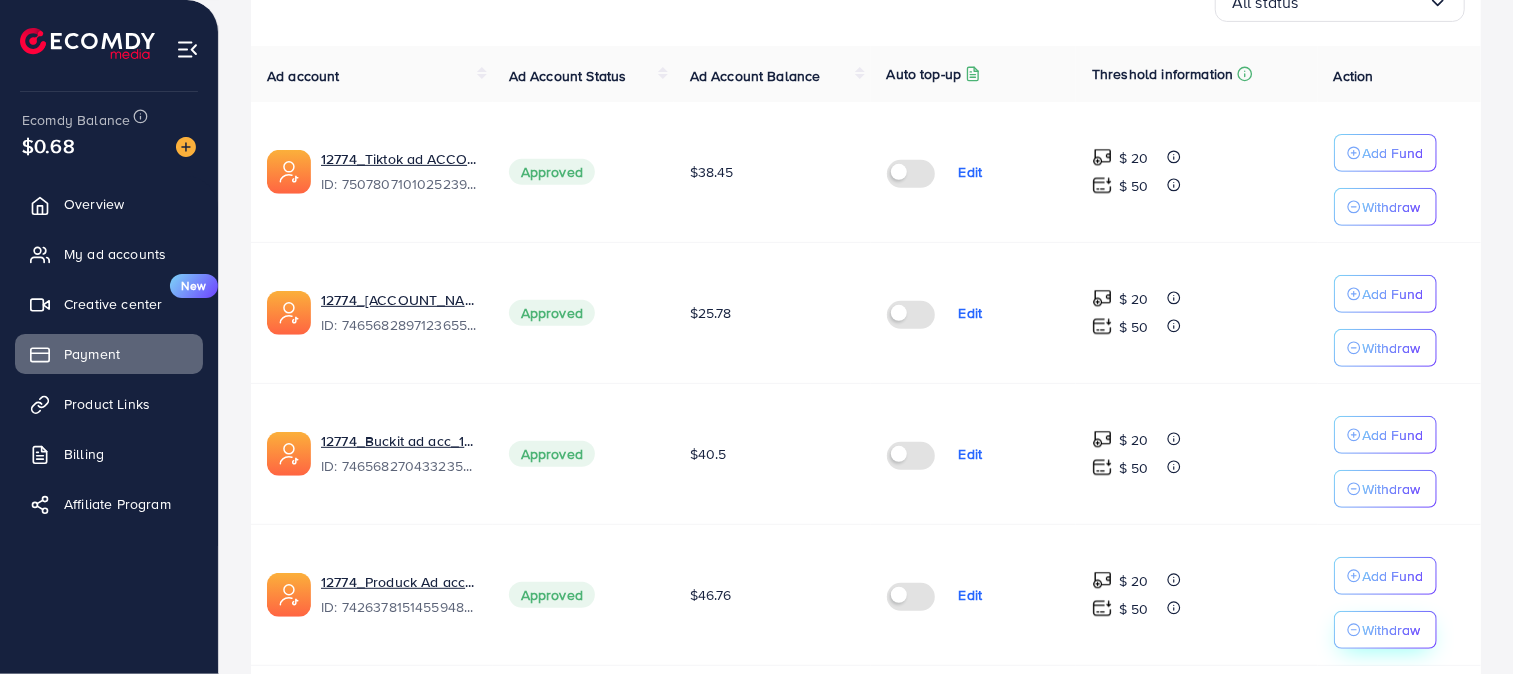click on "Withdraw" at bounding box center [1385, 207] 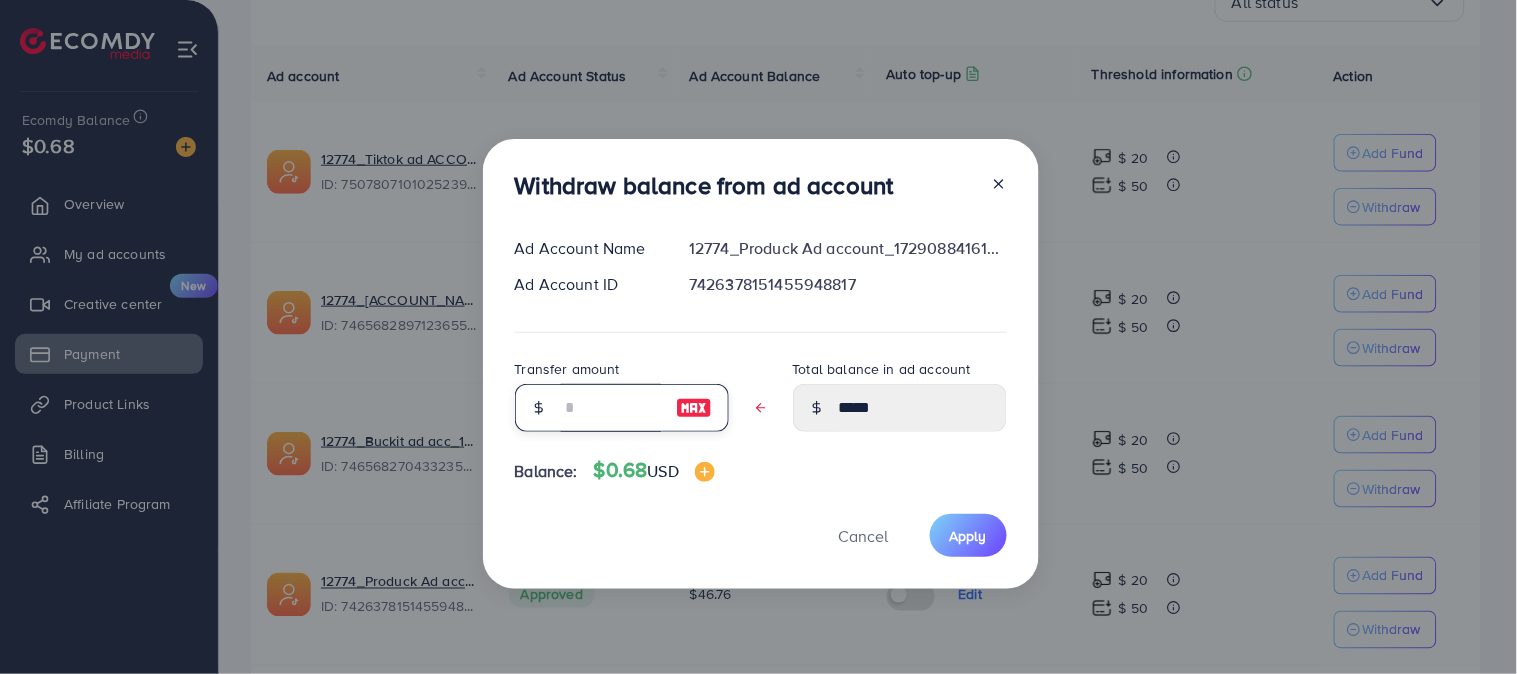 click at bounding box center (611, 408) 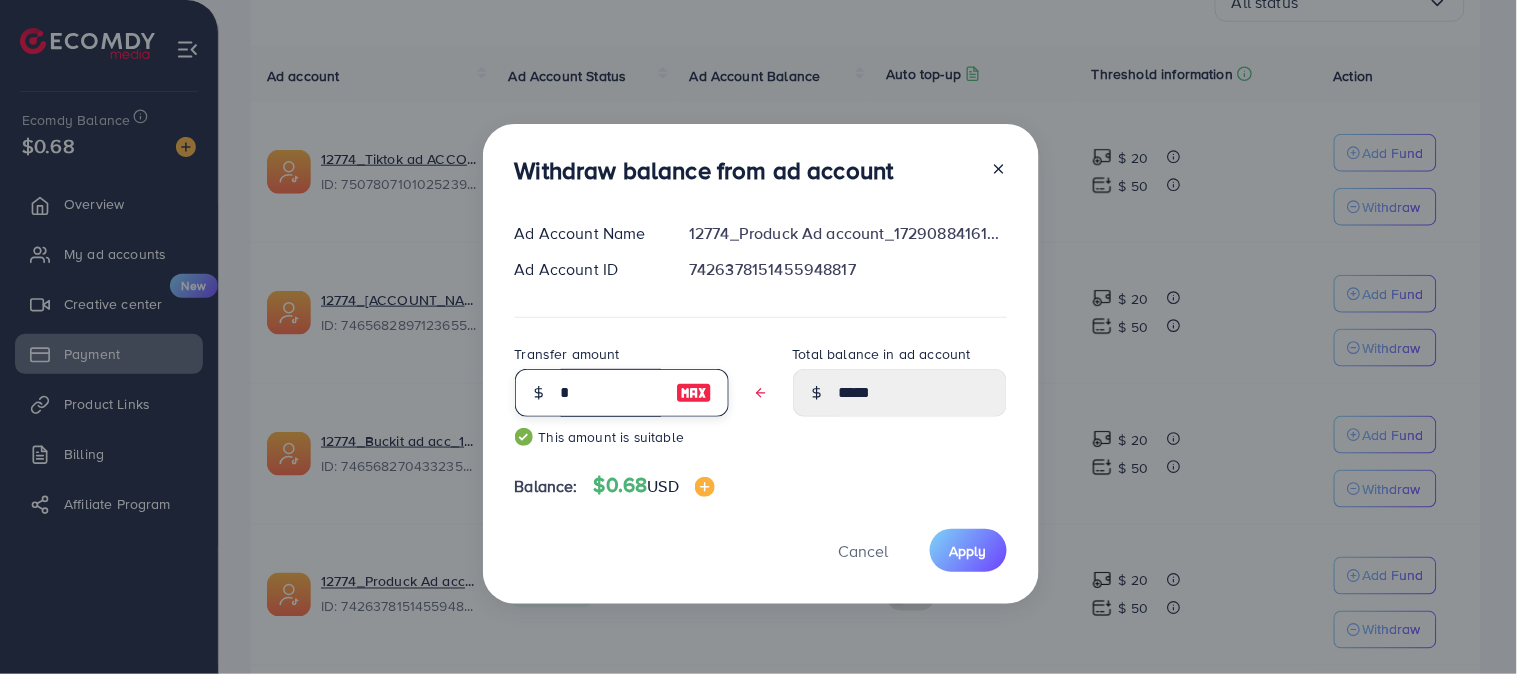 type on "*****" 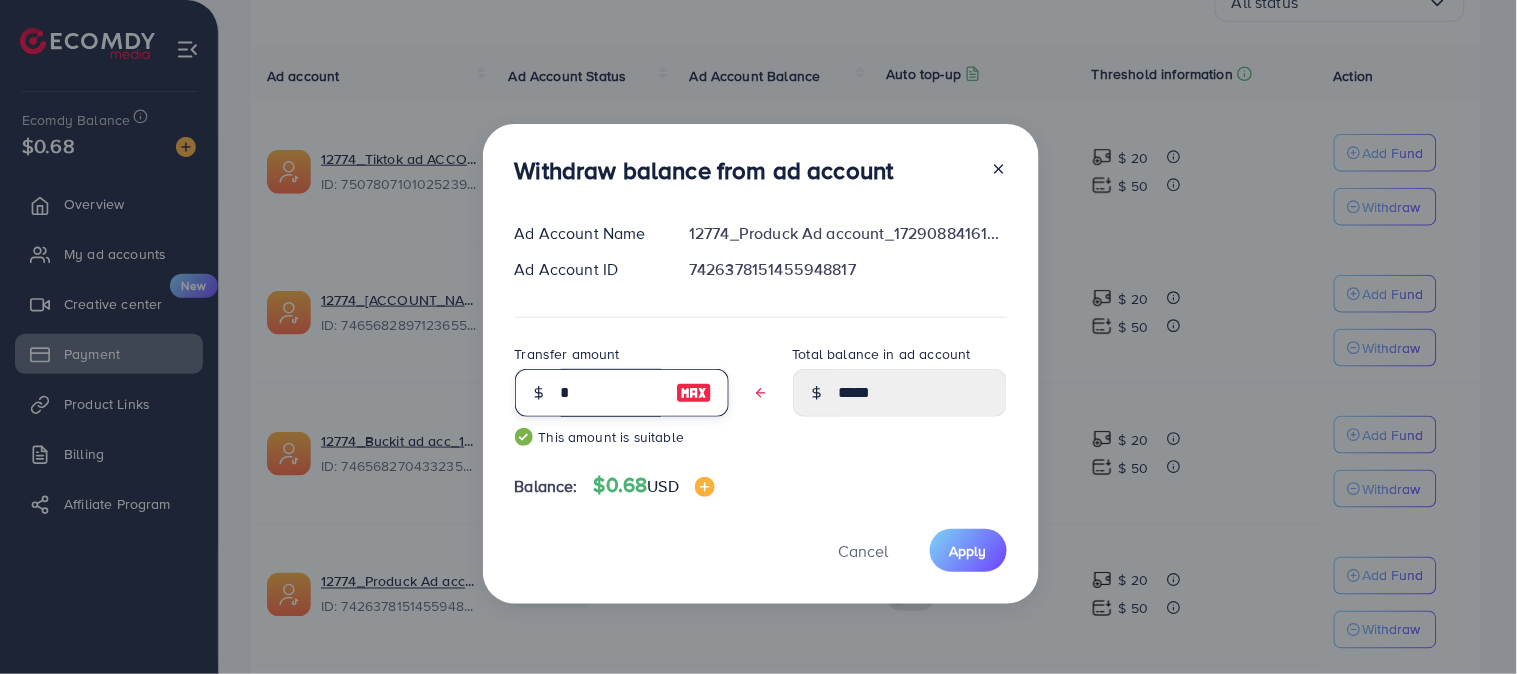 type on "**" 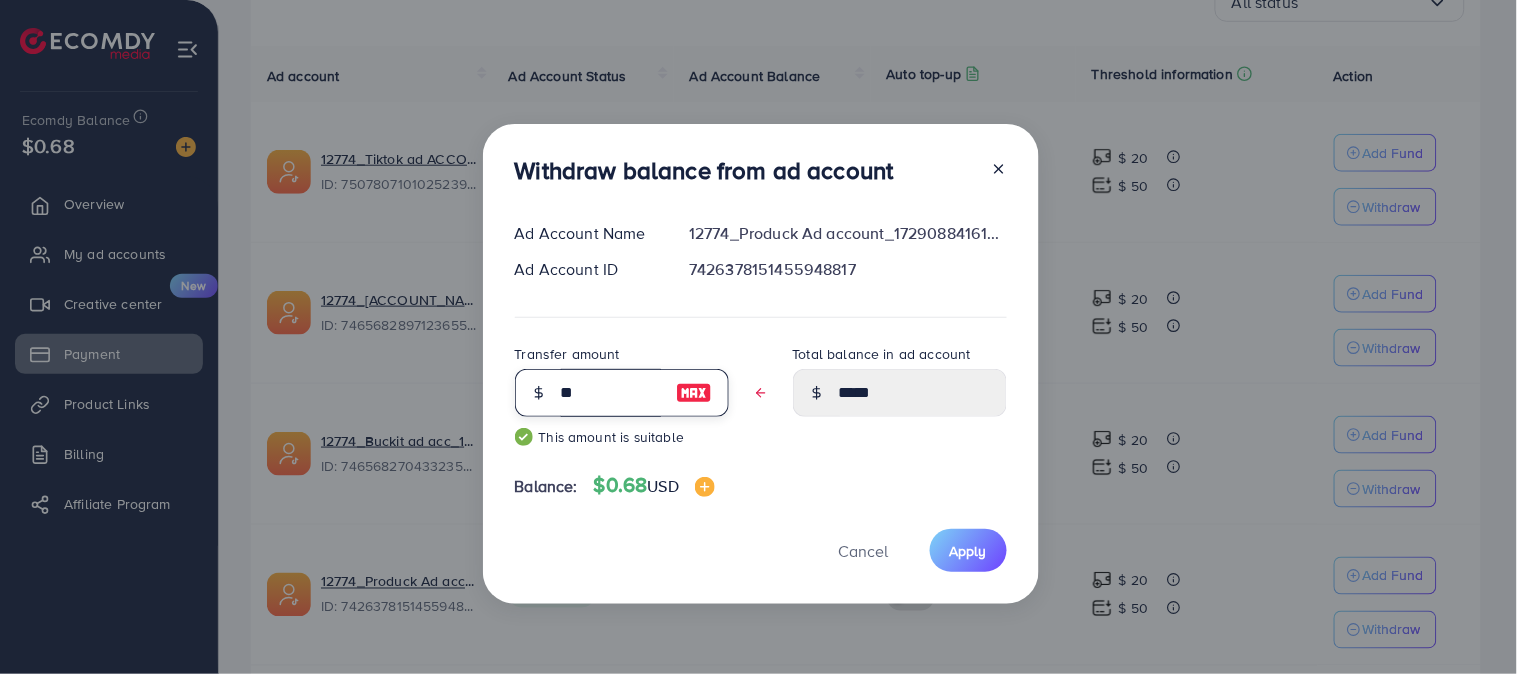 type on "*****" 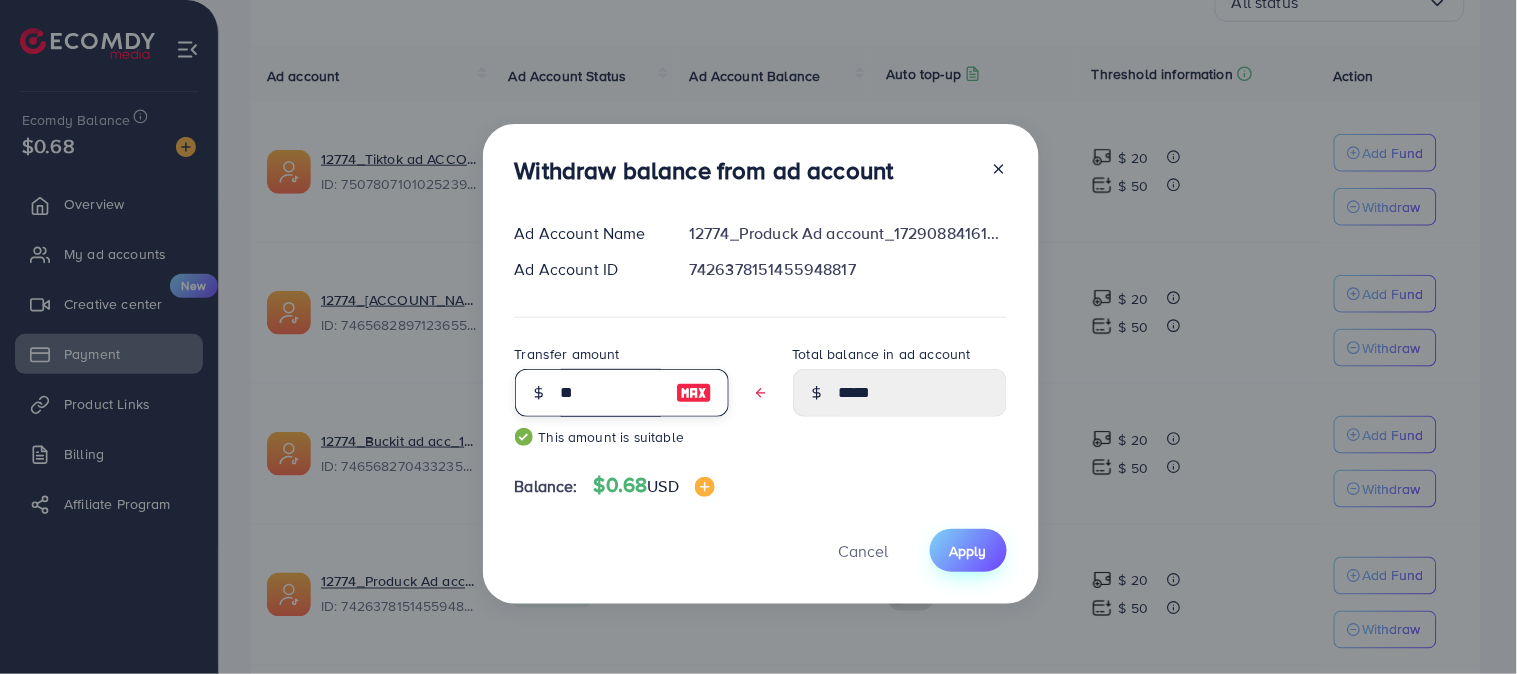 type on "**" 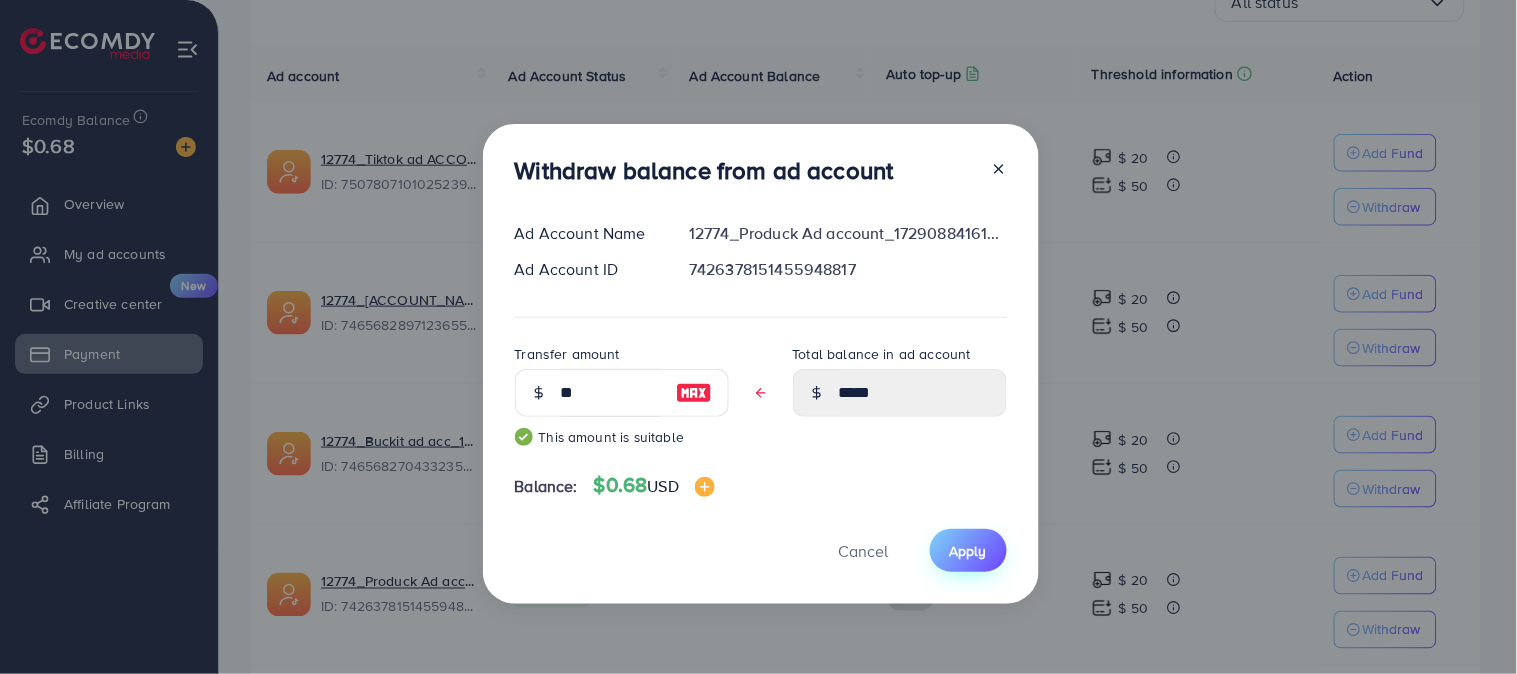 click on "Apply" at bounding box center (968, 550) 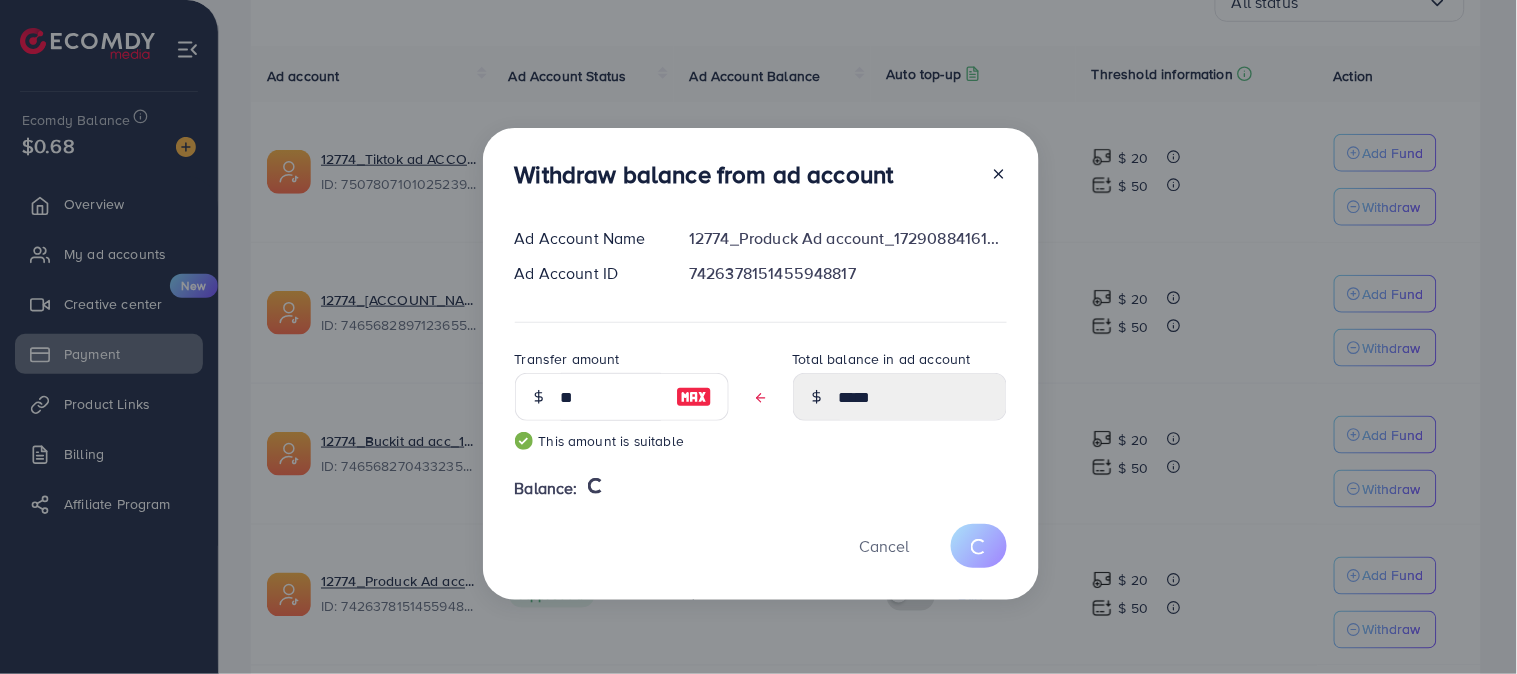 type 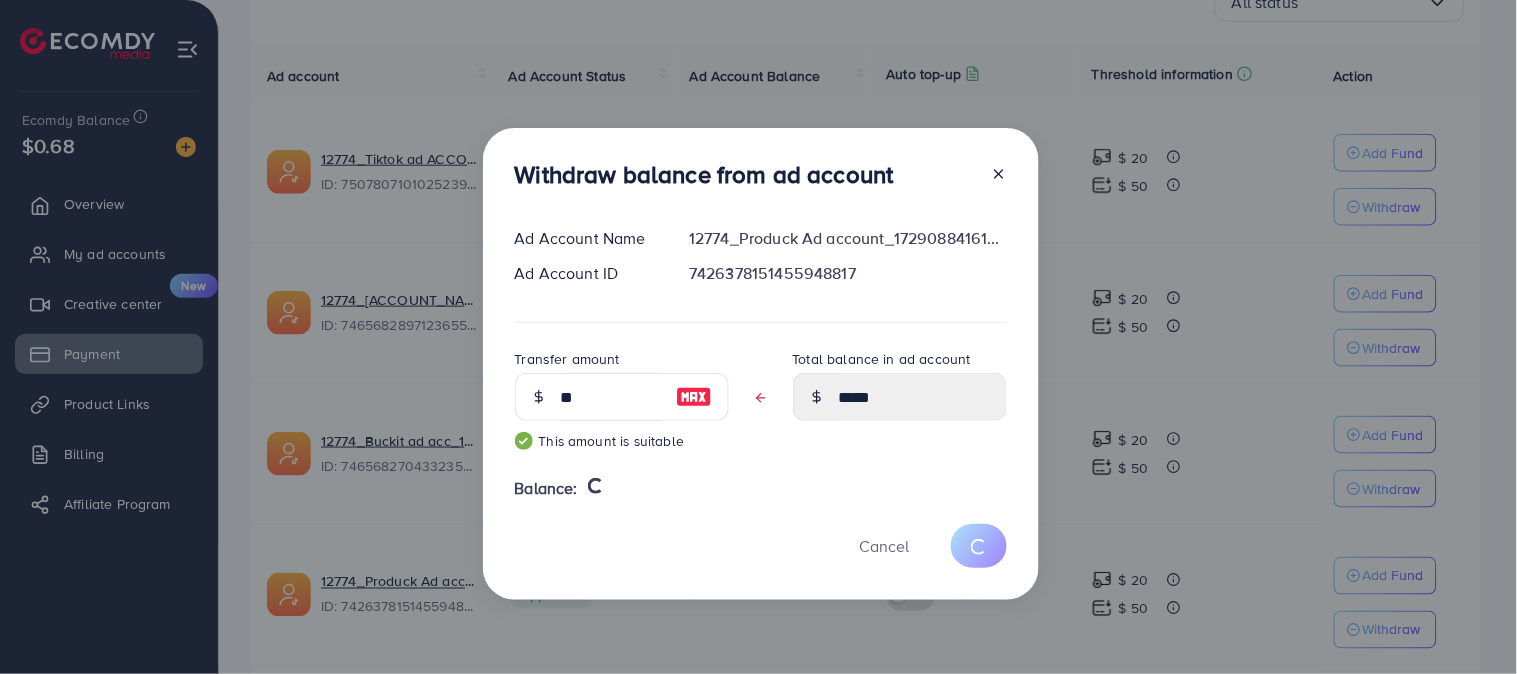 type on "*****" 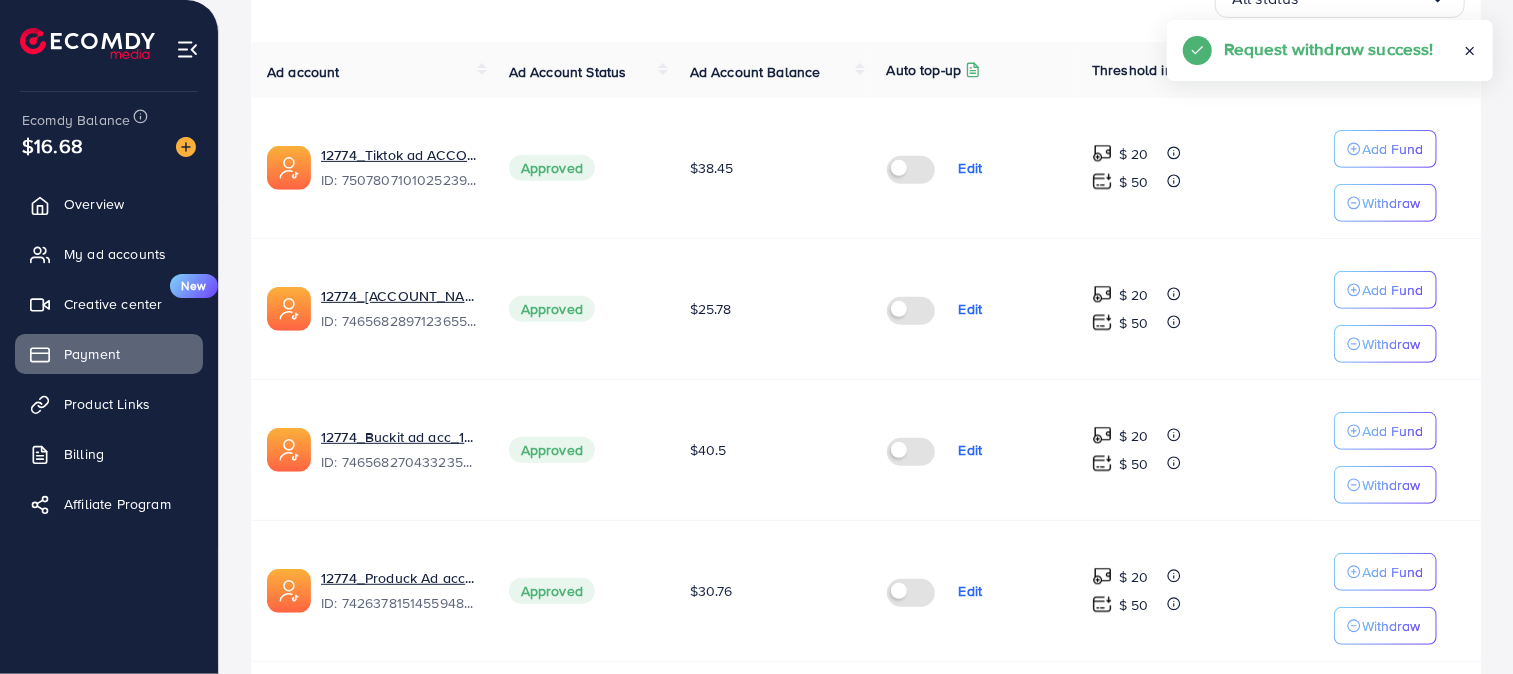 scroll, scrollTop: 410, scrollLeft: 0, axis: vertical 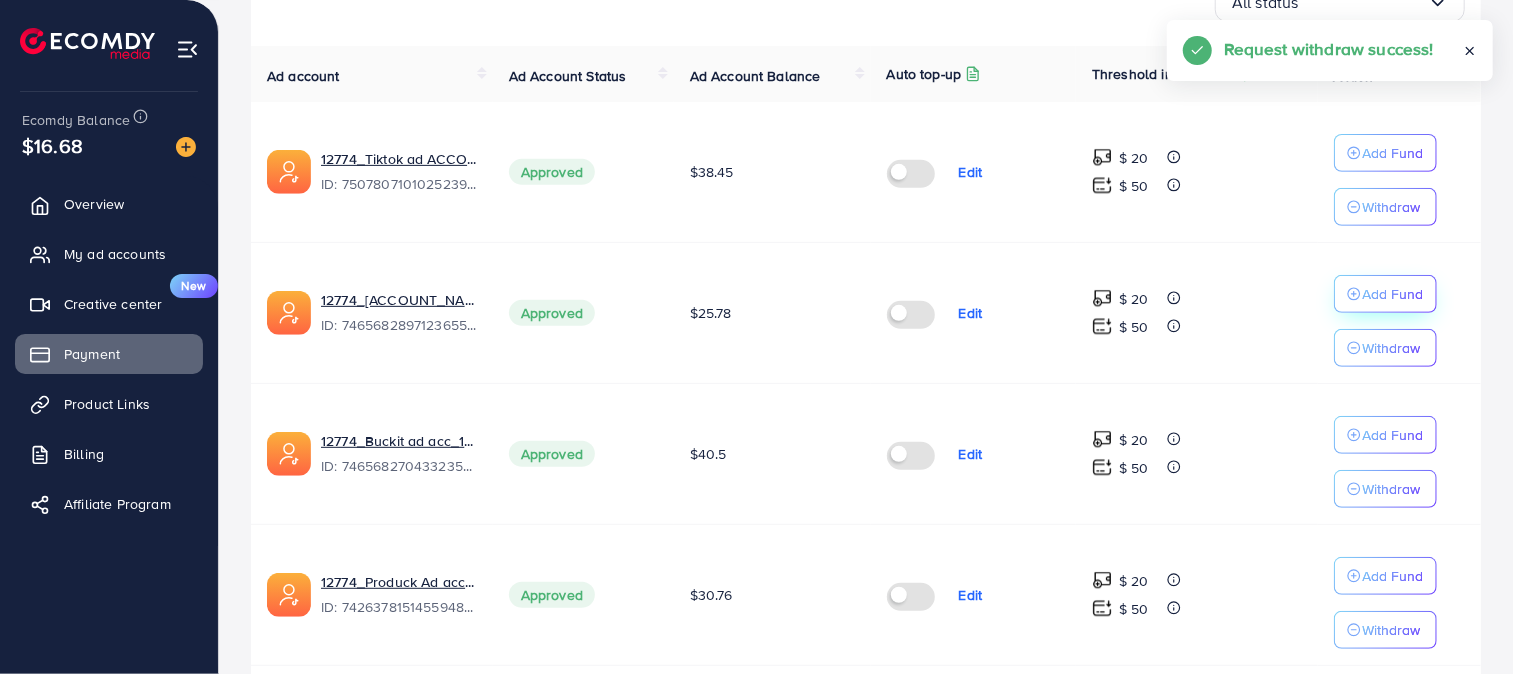 click 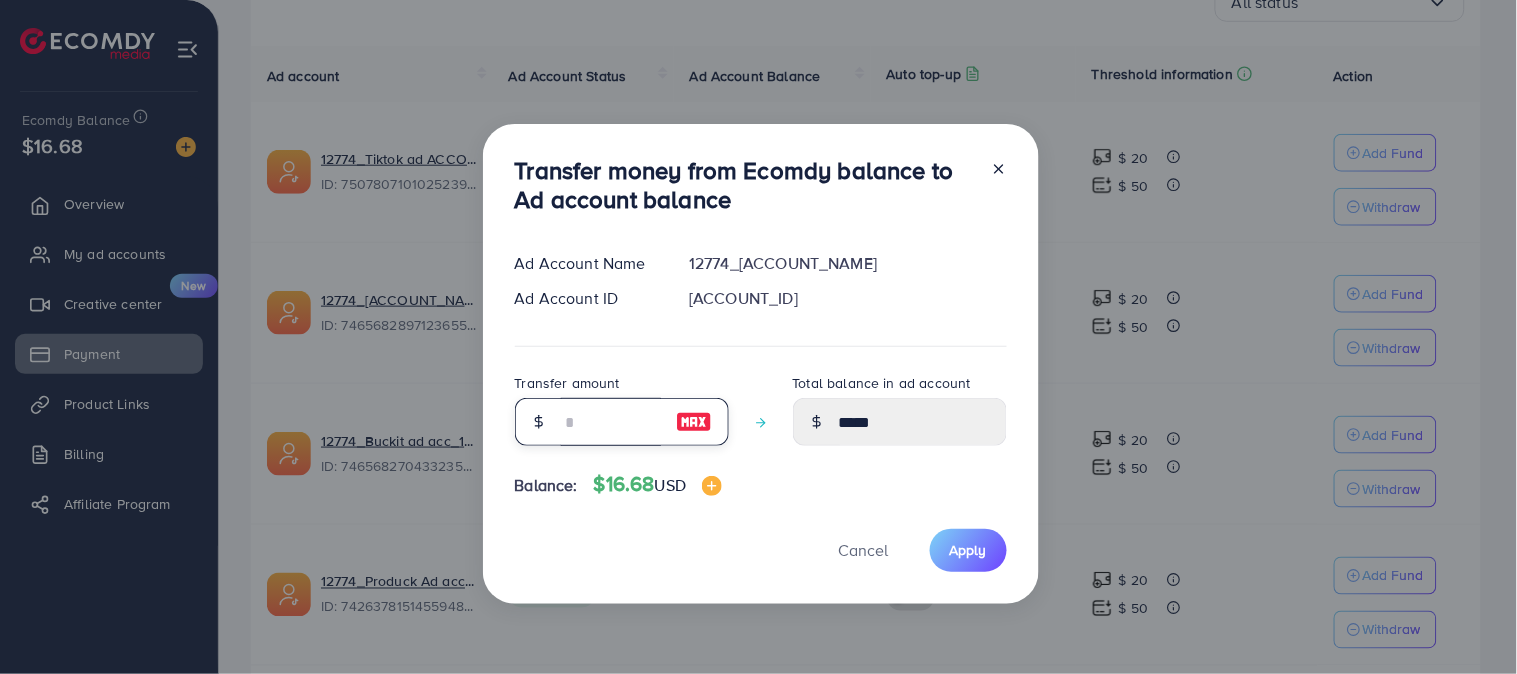 click at bounding box center (611, 422) 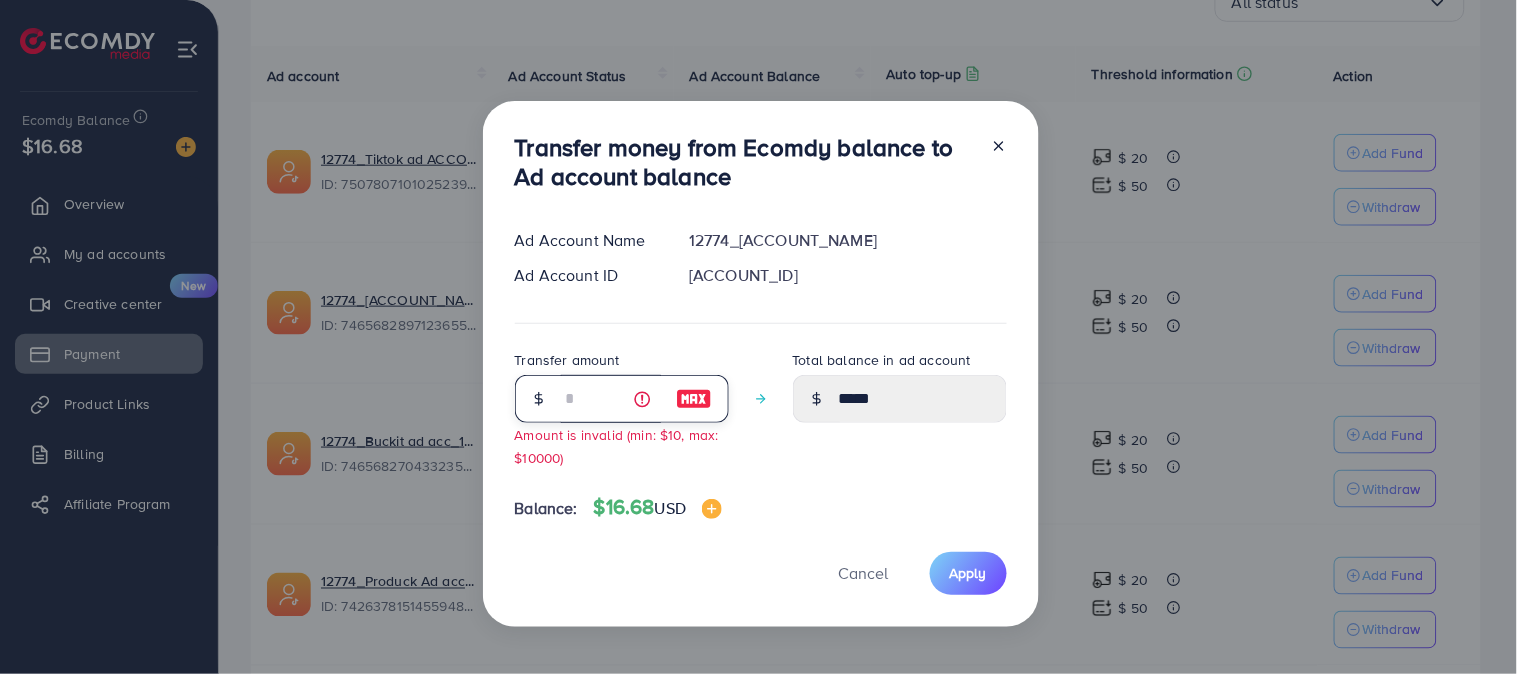 type on "*****" 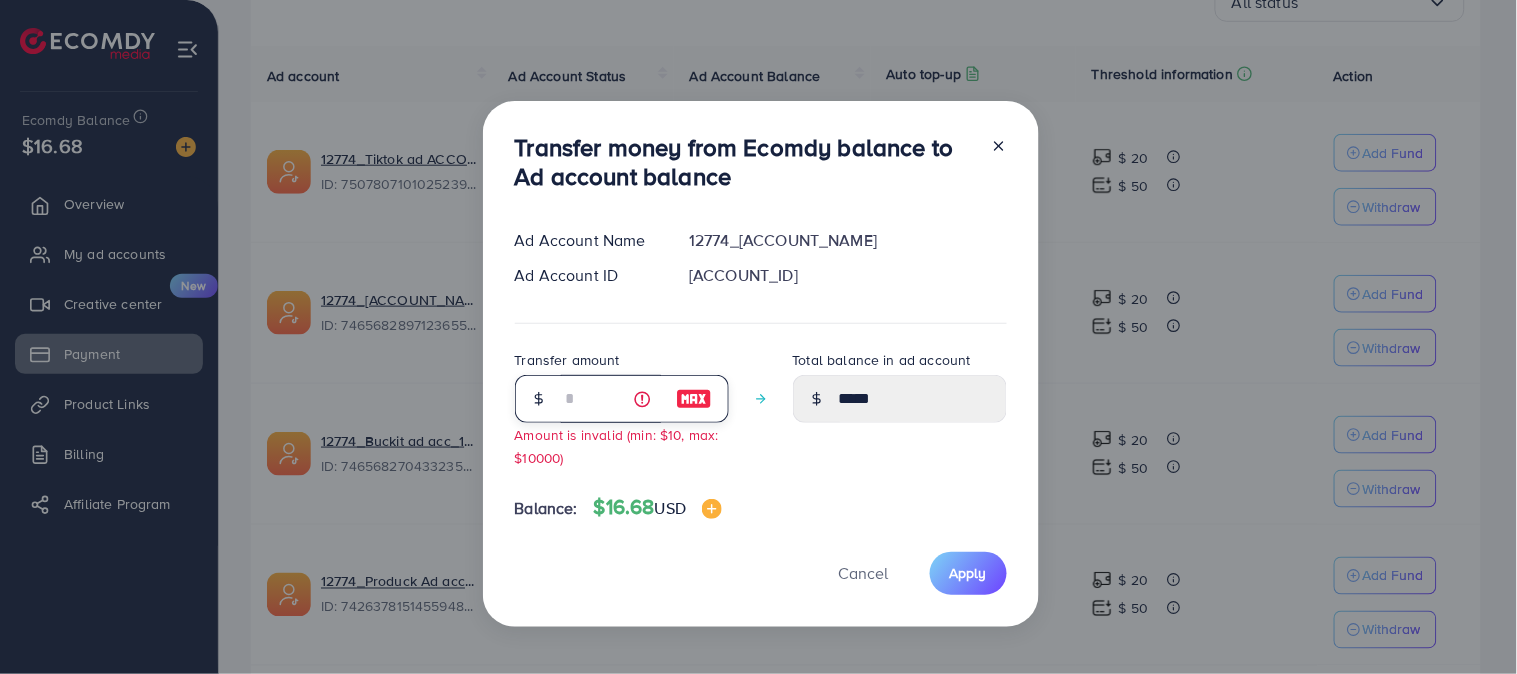 type on "**" 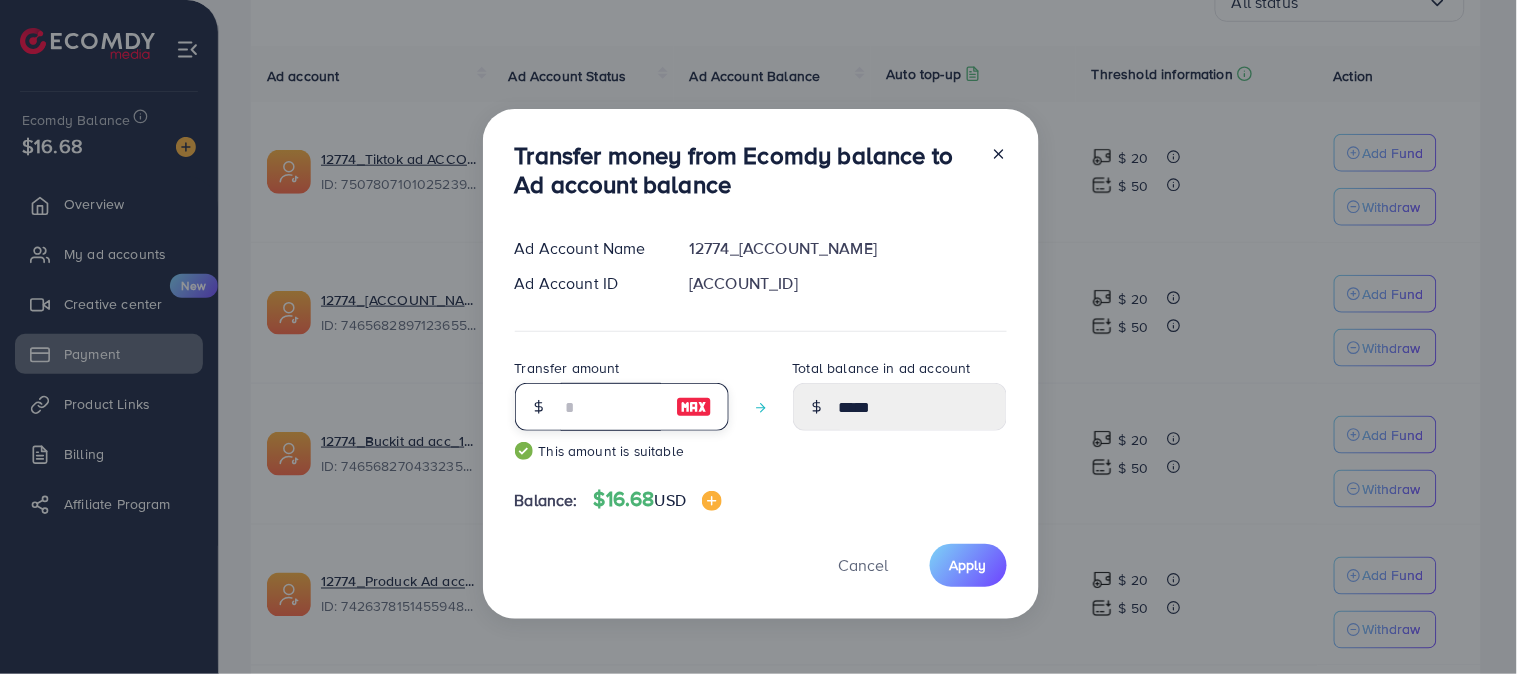 type on "*****" 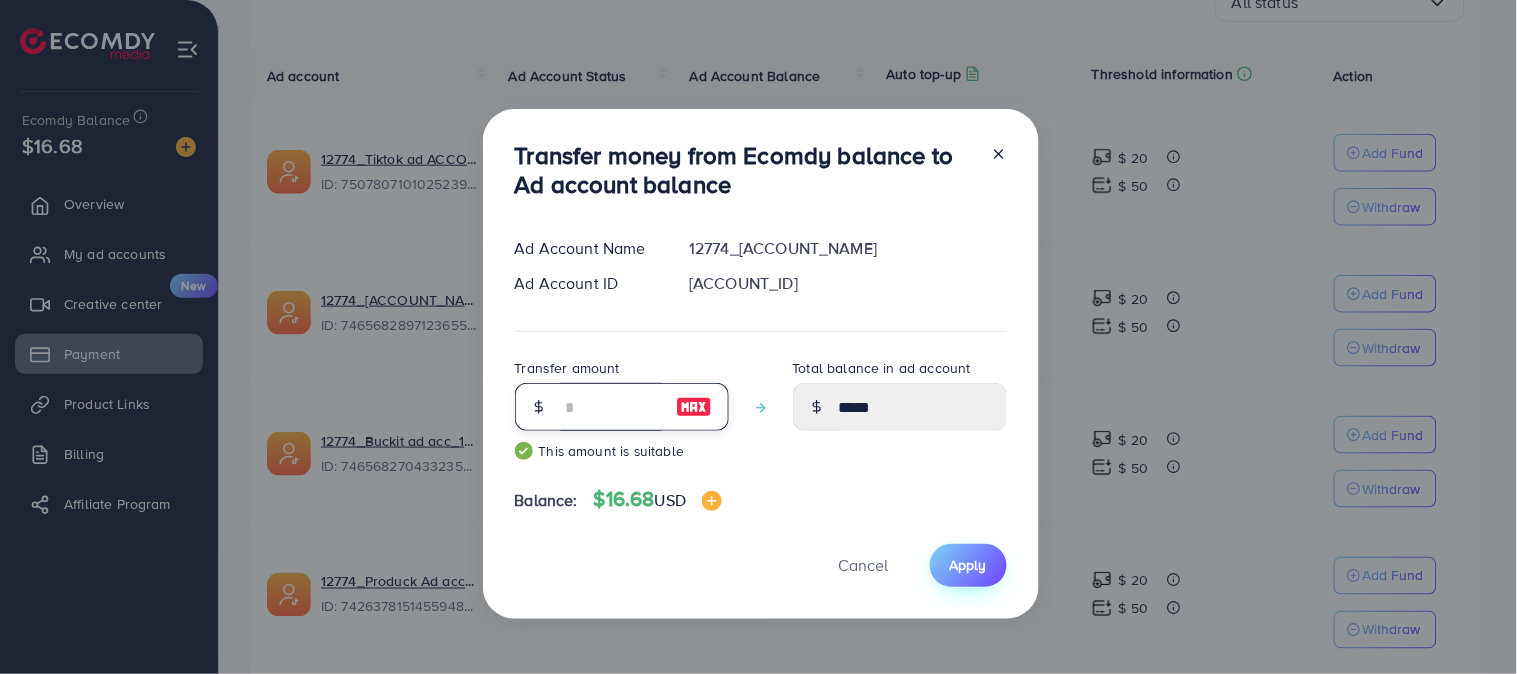 type on "**" 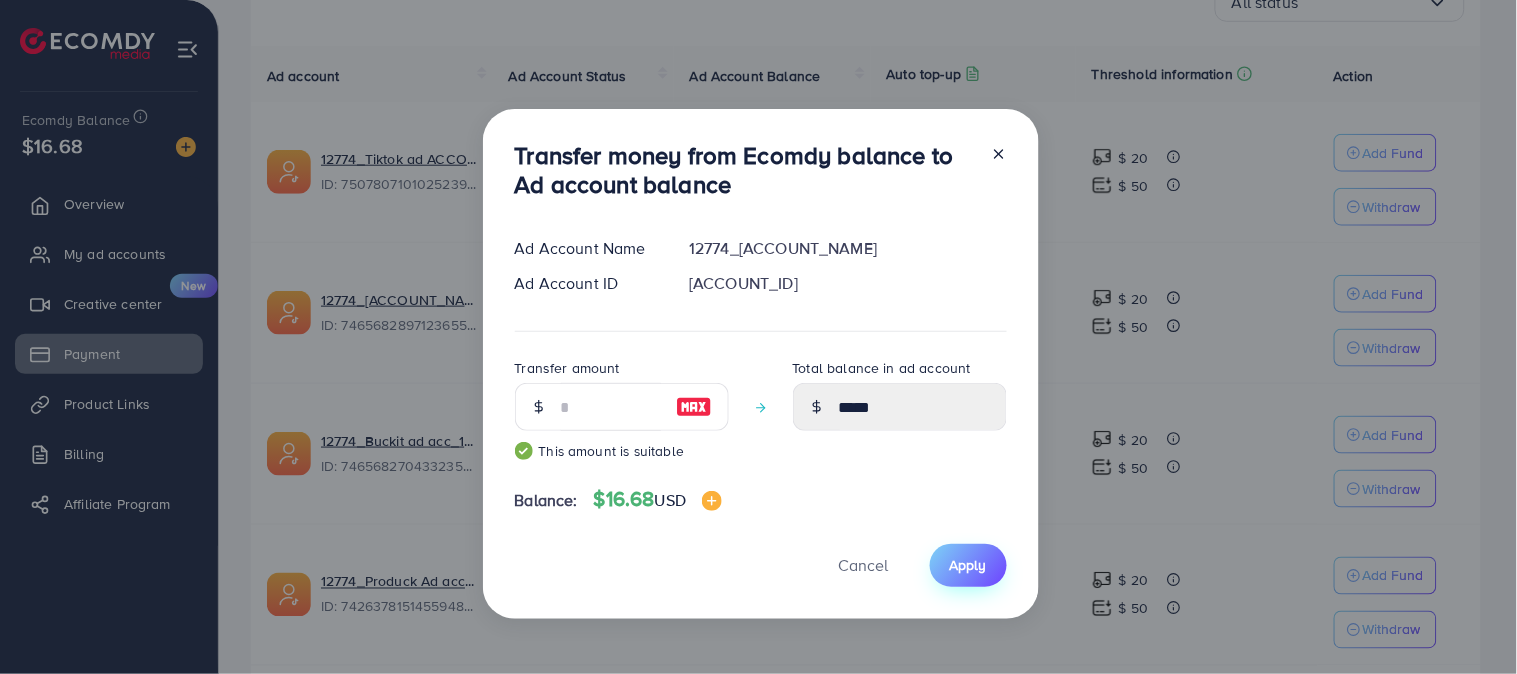 click on "Apply" at bounding box center [968, 565] 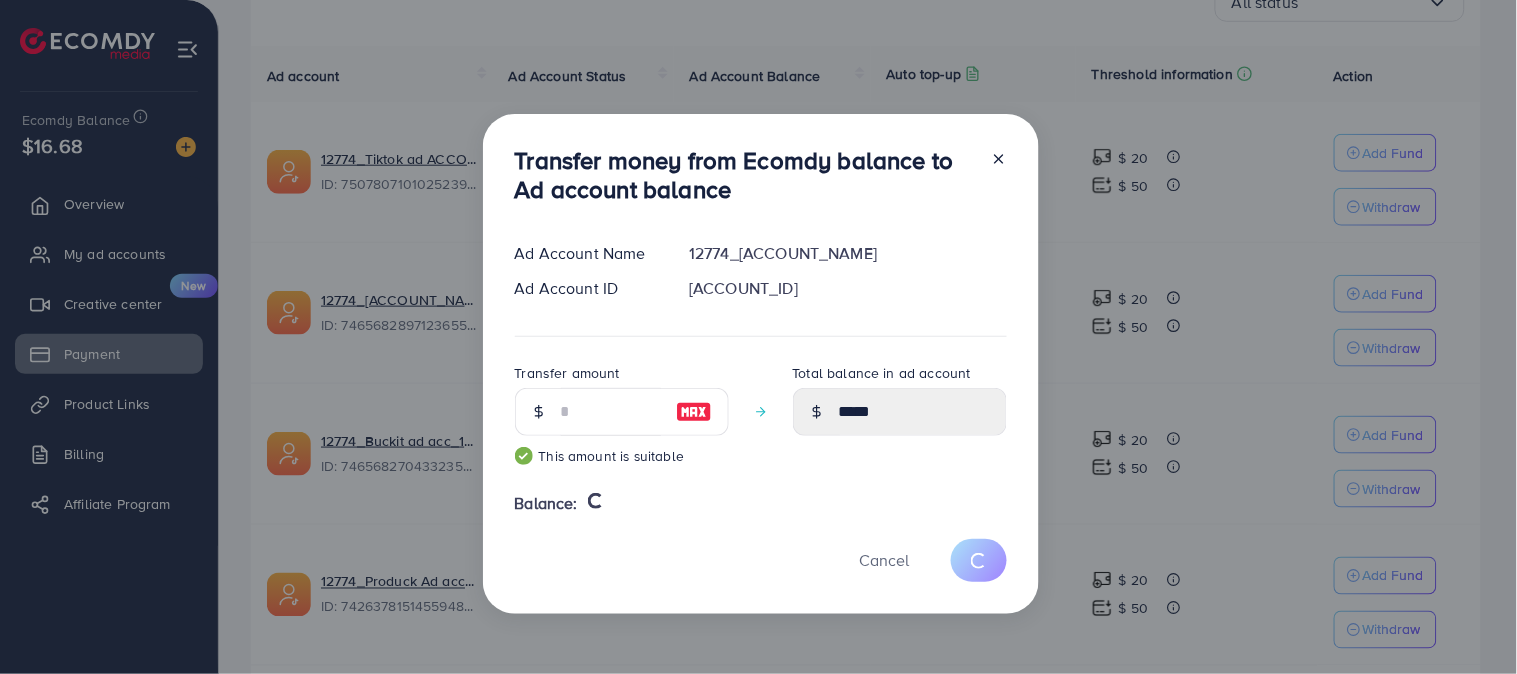 type 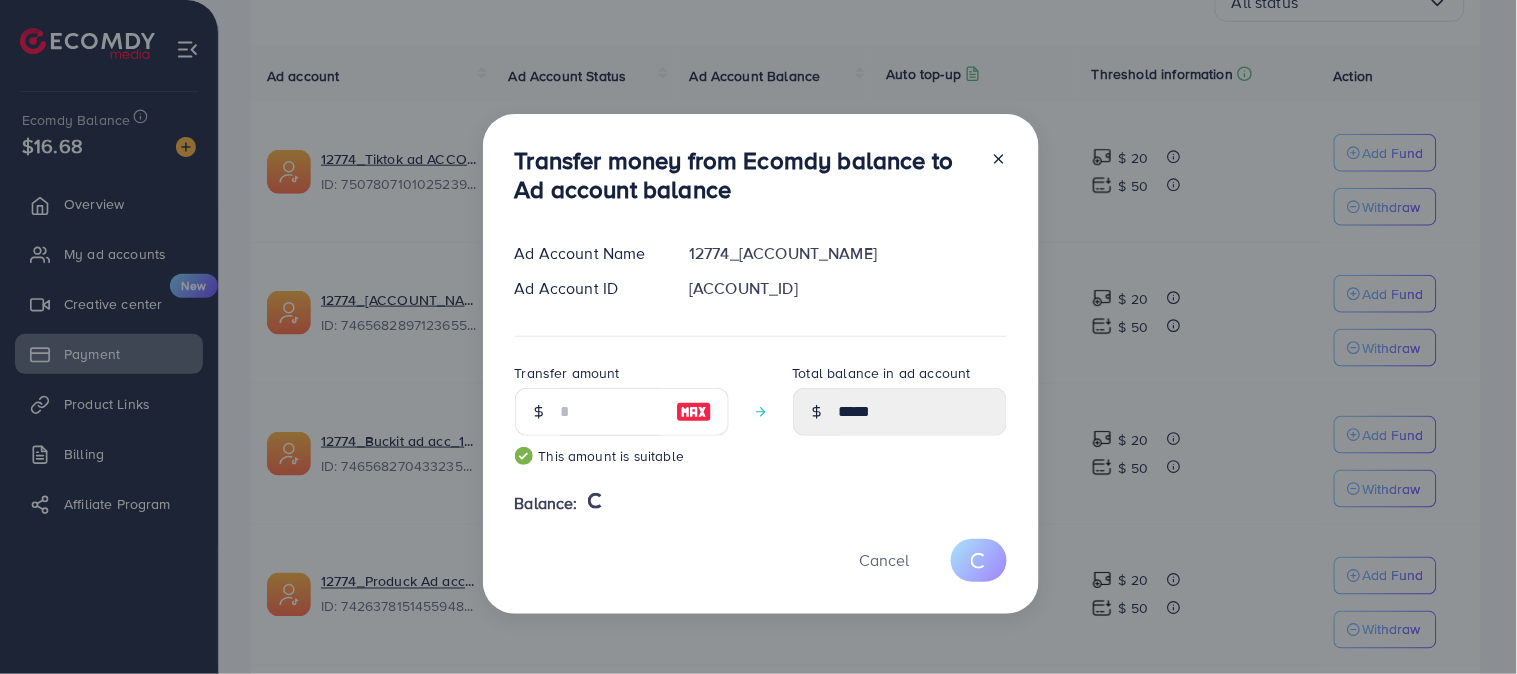 type on "*****" 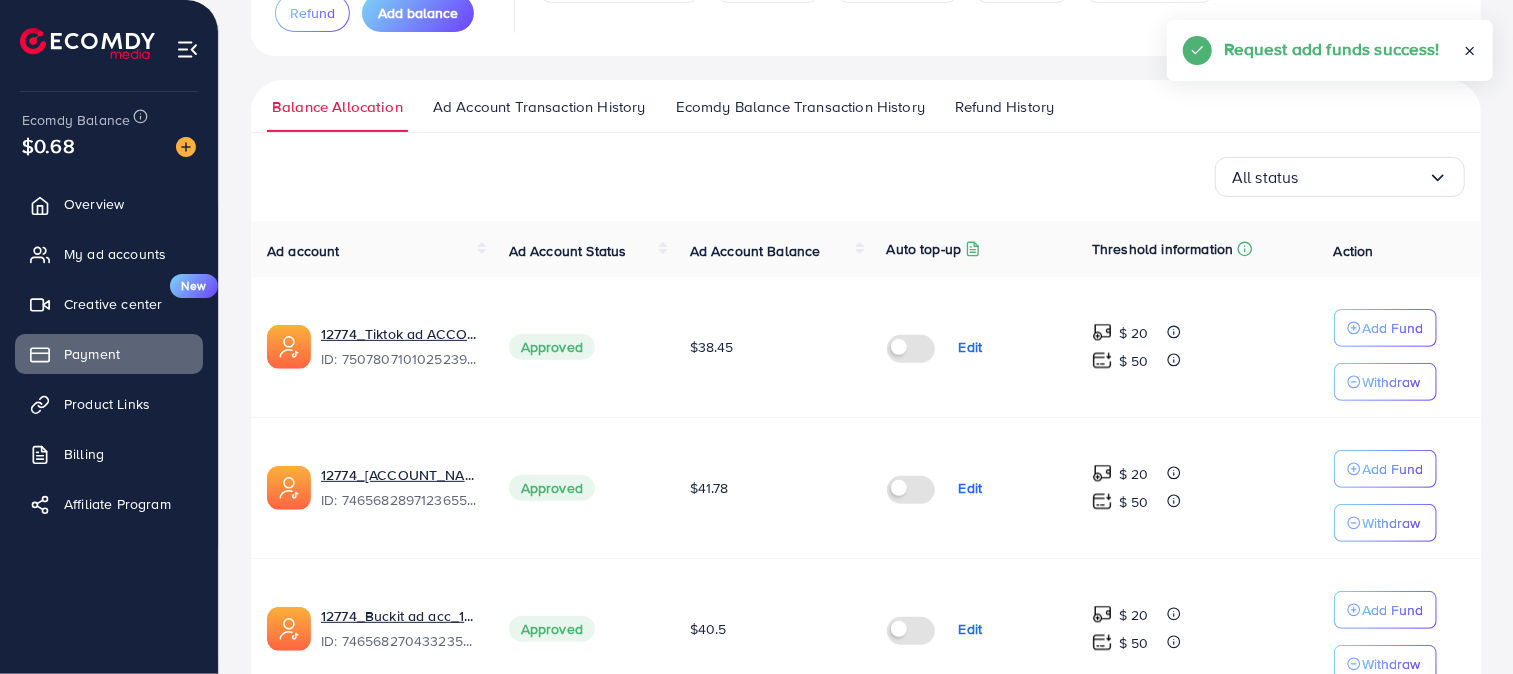 scroll, scrollTop: 233, scrollLeft: 0, axis: vertical 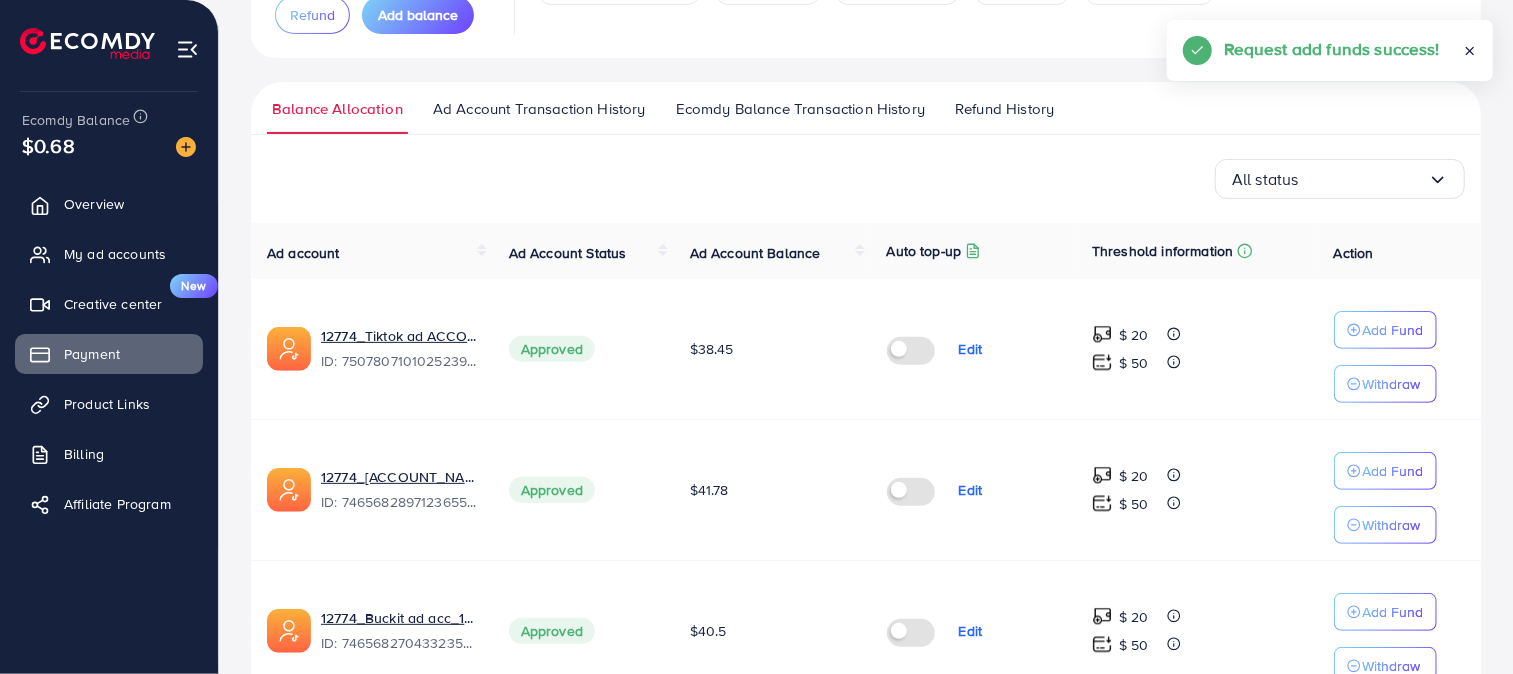 click 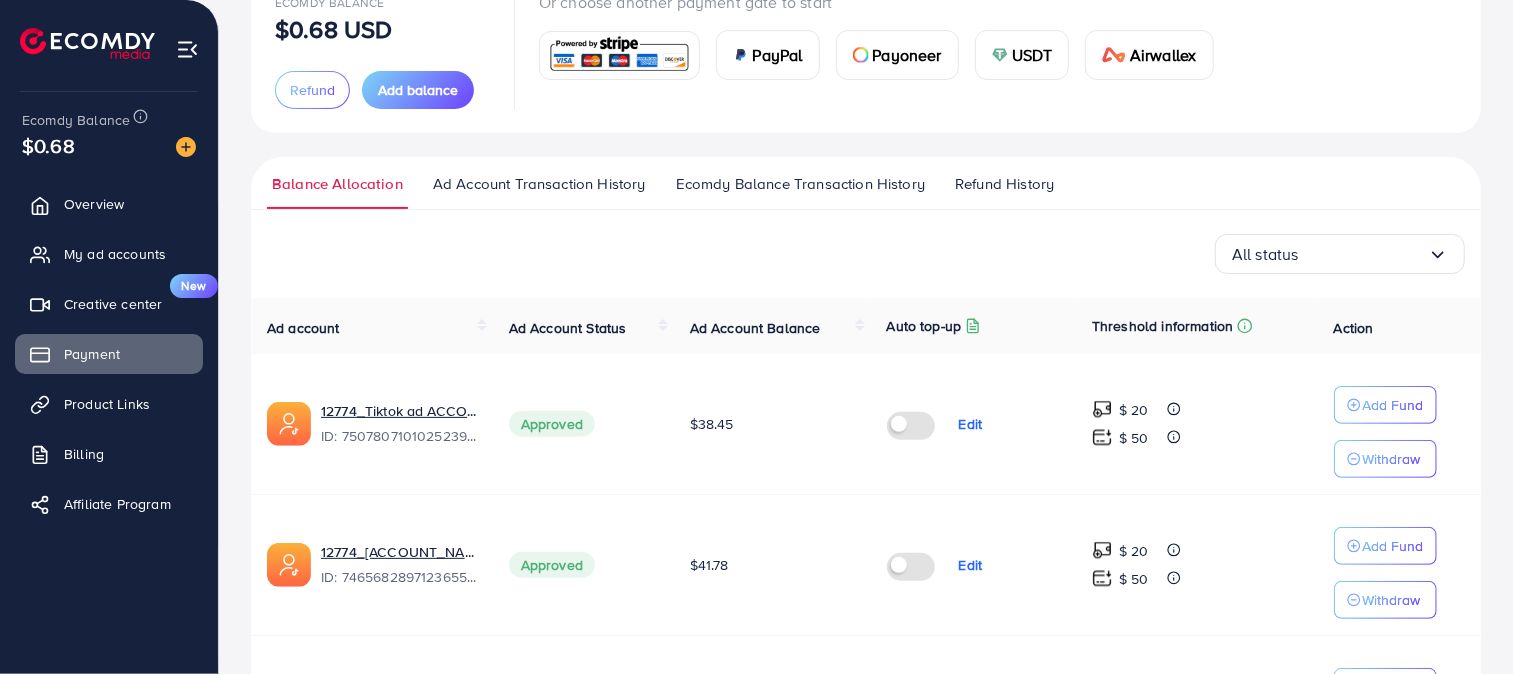 scroll, scrollTop: 167, scrollLeft: 0, axis: vertical 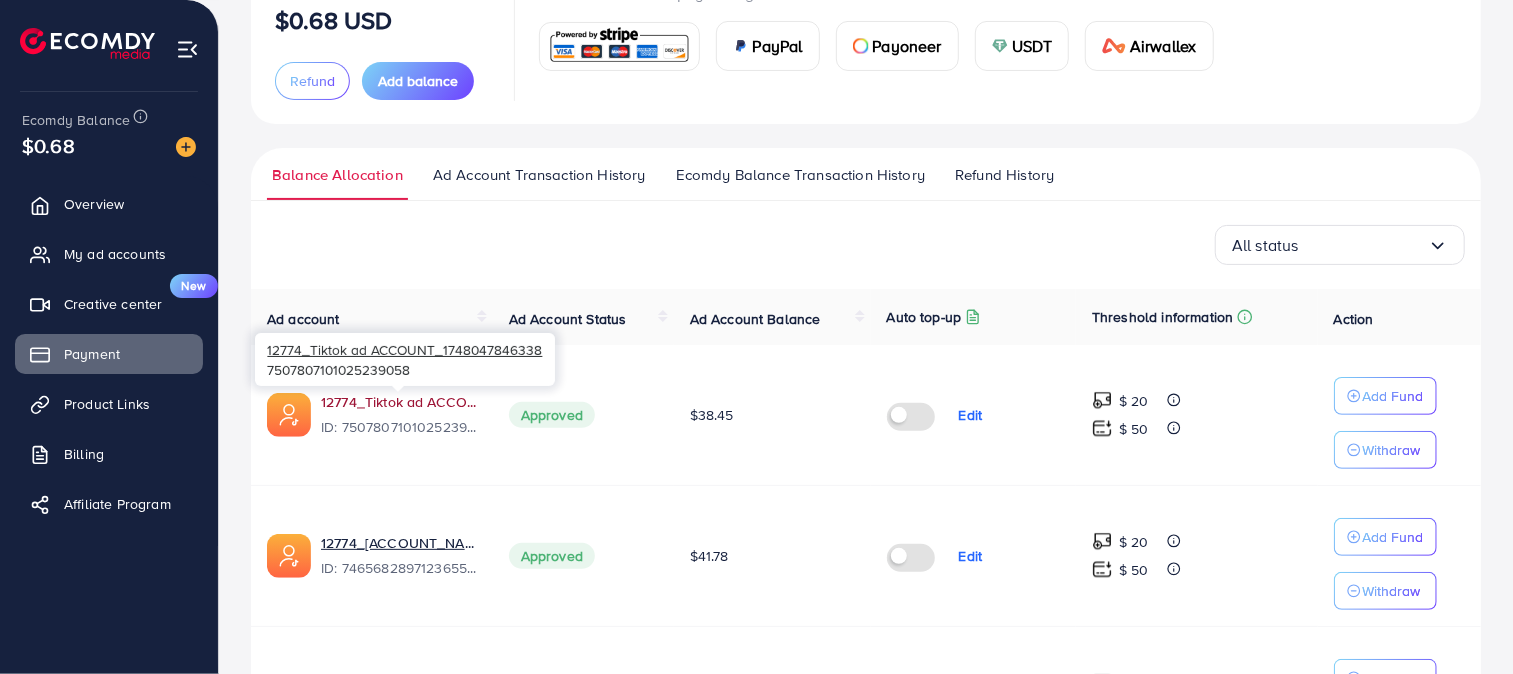 click on "12774_Tiktok ad ACCOUNT_1748047846338" at bounding box center [399, 402] 